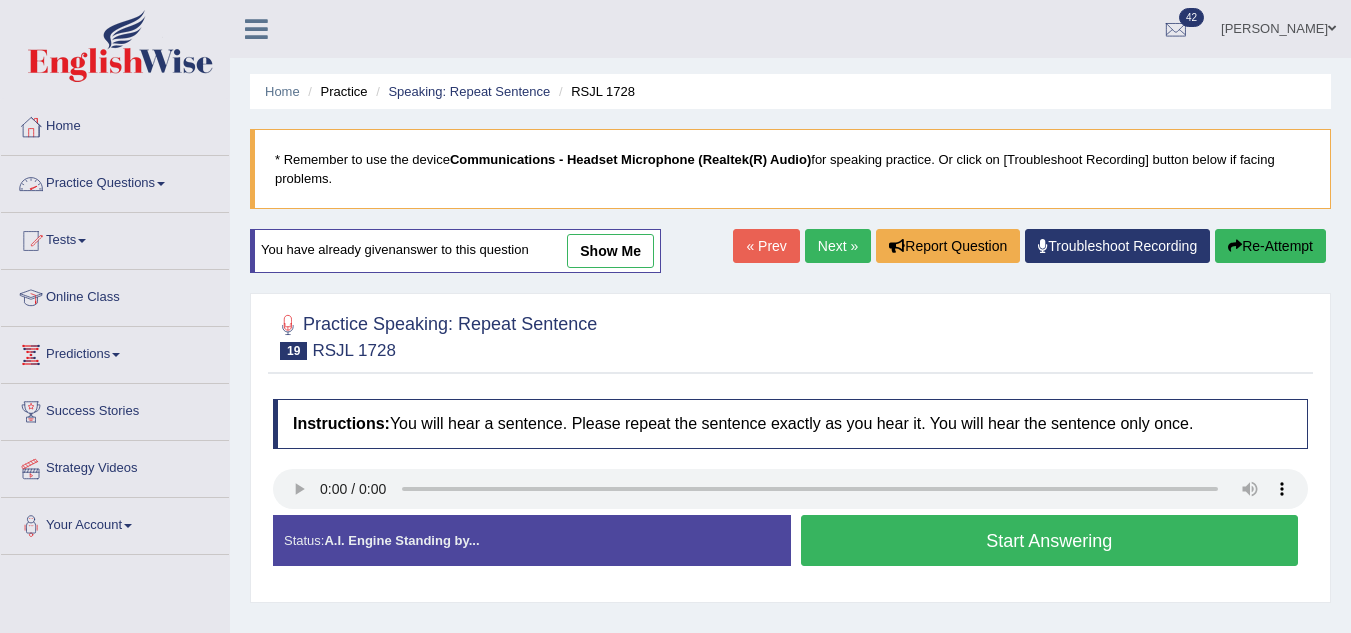 click on "Practice Questions" at bounding box center [115, 181] 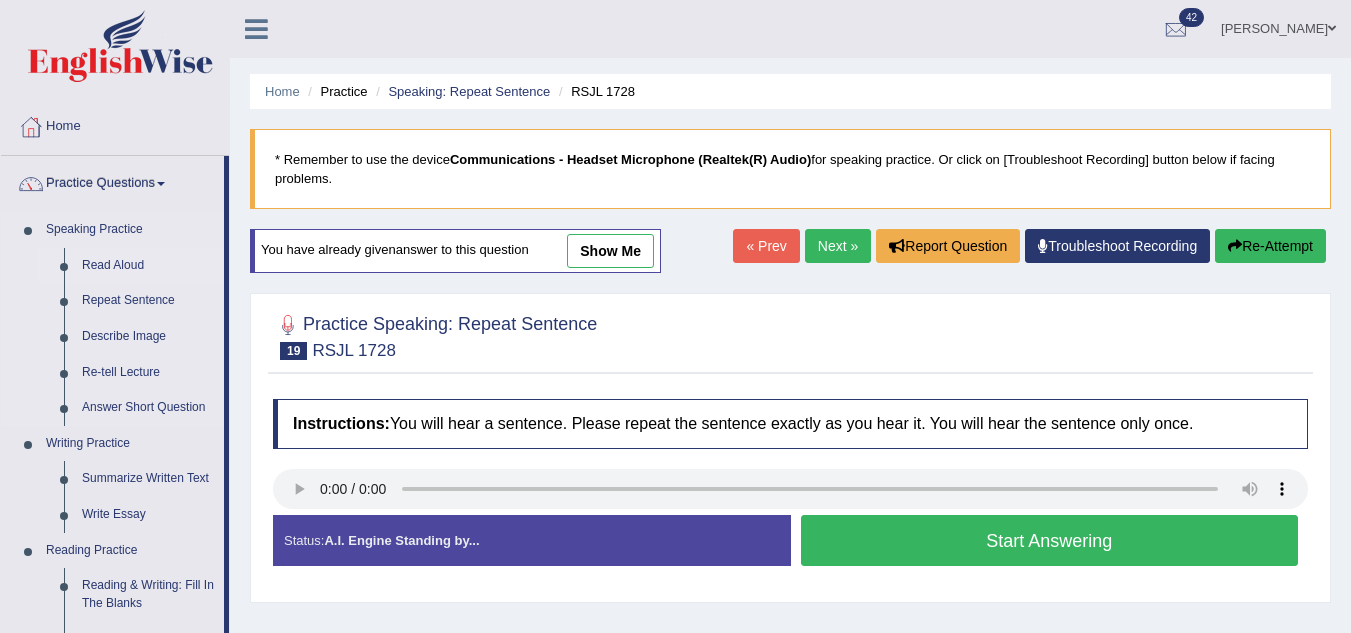 click on "Read Aloud" at bounding box center (148, 266) 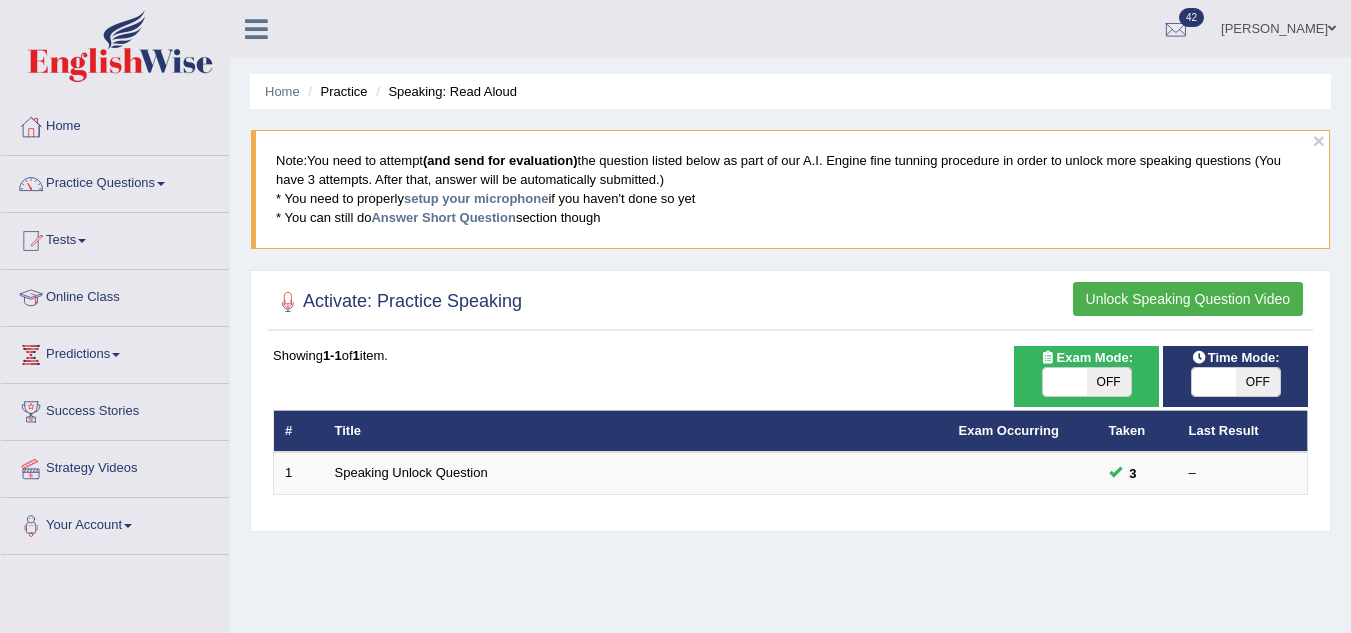 scroll, scrollTop: 0, scrollLeft: 0, axis: both 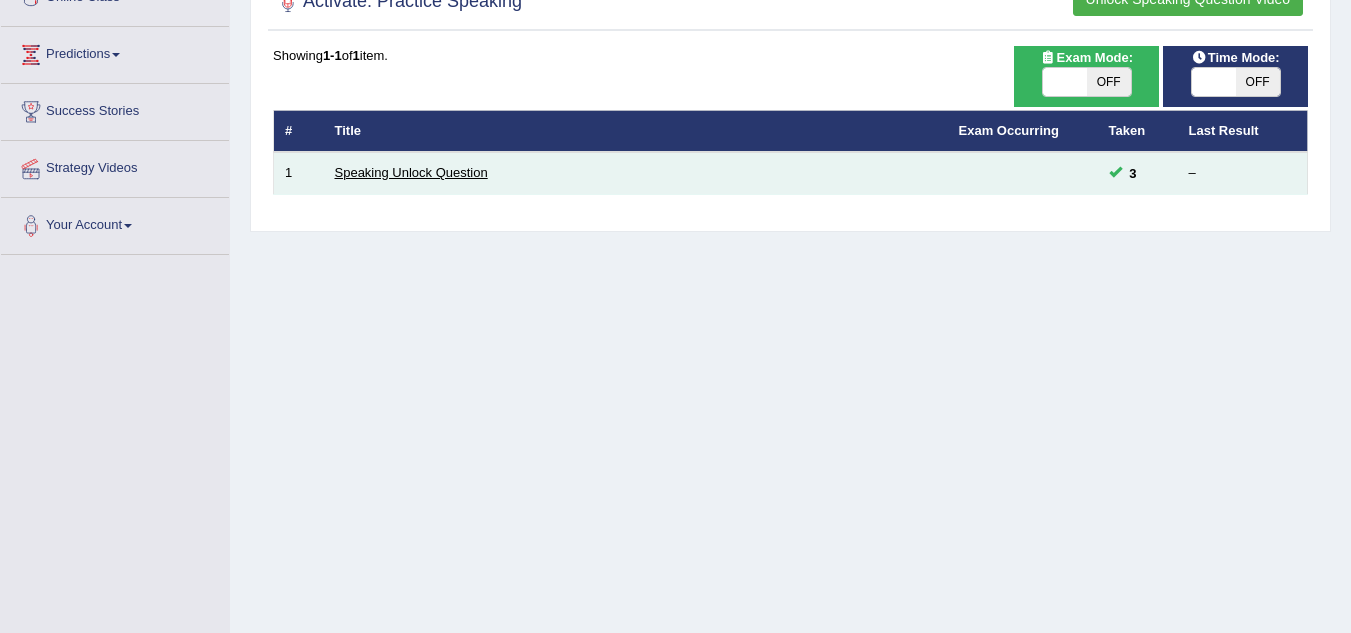 click on "Speaking Unlock Question" at bounding box center [411, 172] 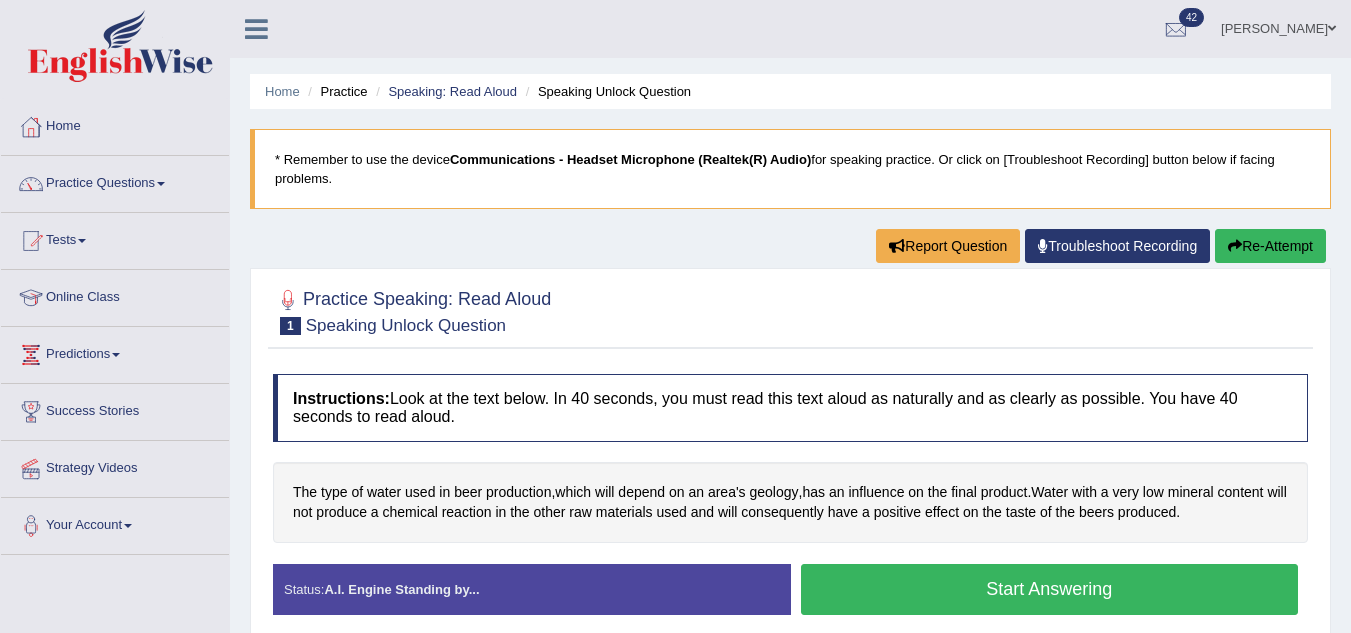 scroll, scrollTop: 0, scrollLeft: 0, axis: both 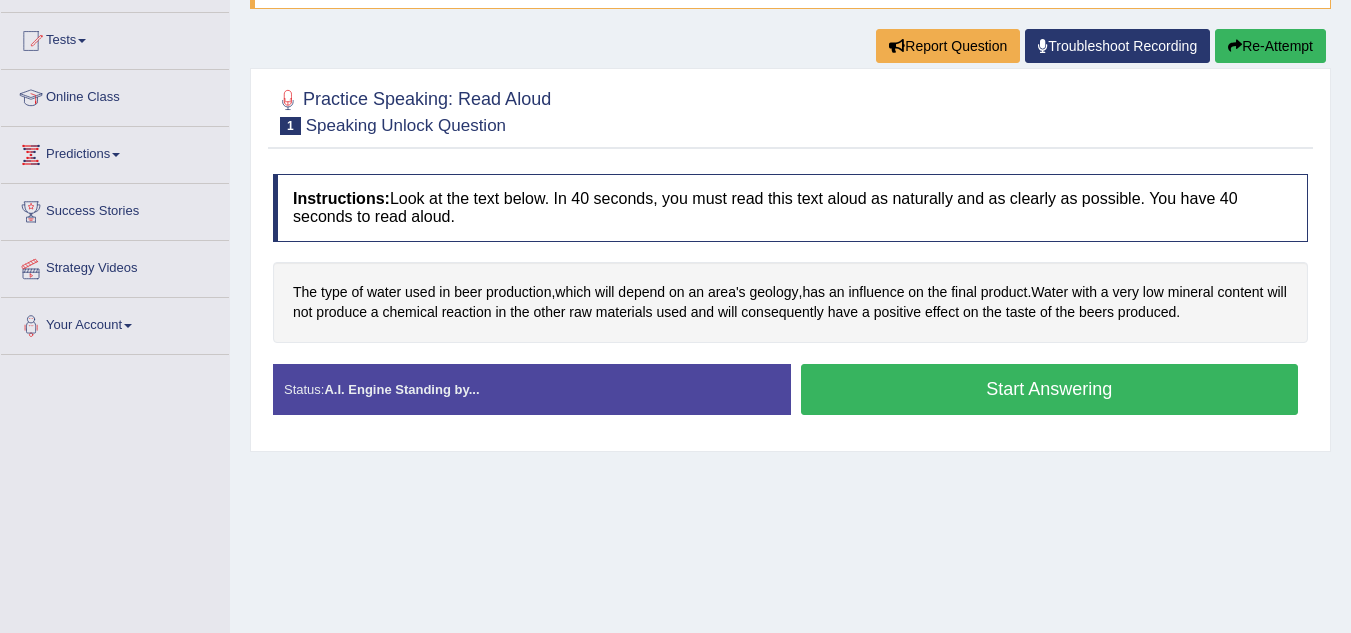 click on "Start Answering" at bounding box center (1050, 389) 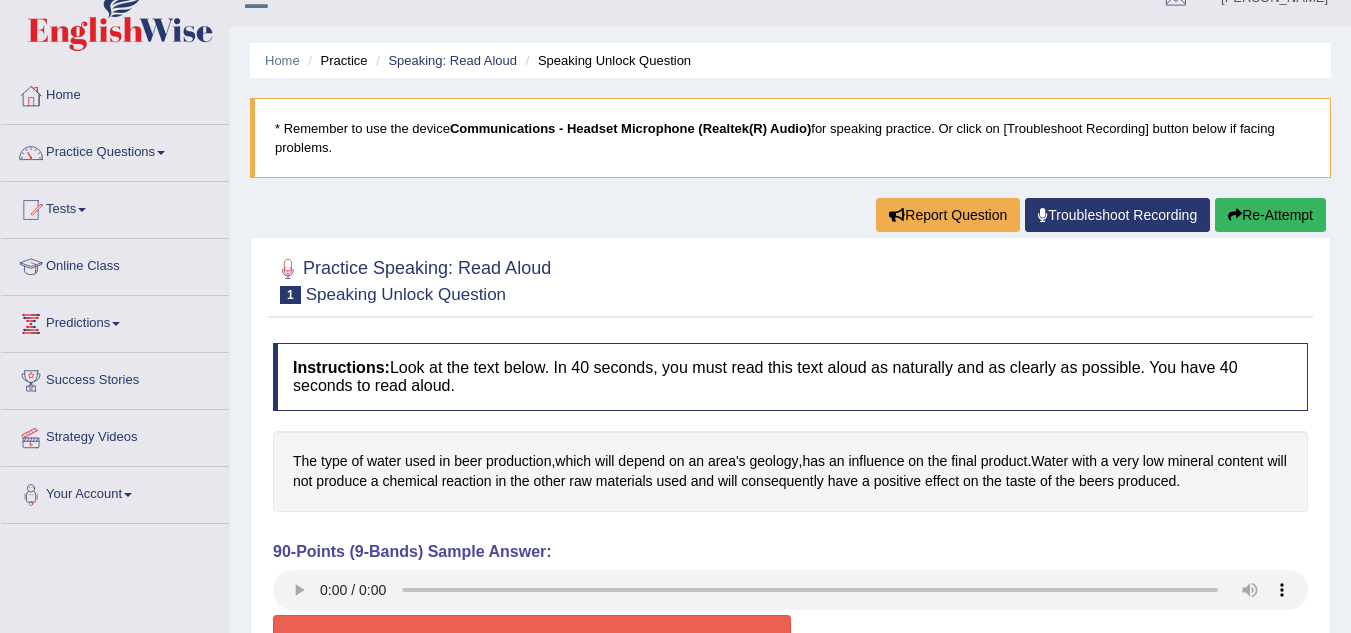 scroll, scrollTop: 0, scrollLeft: 0, axis: both 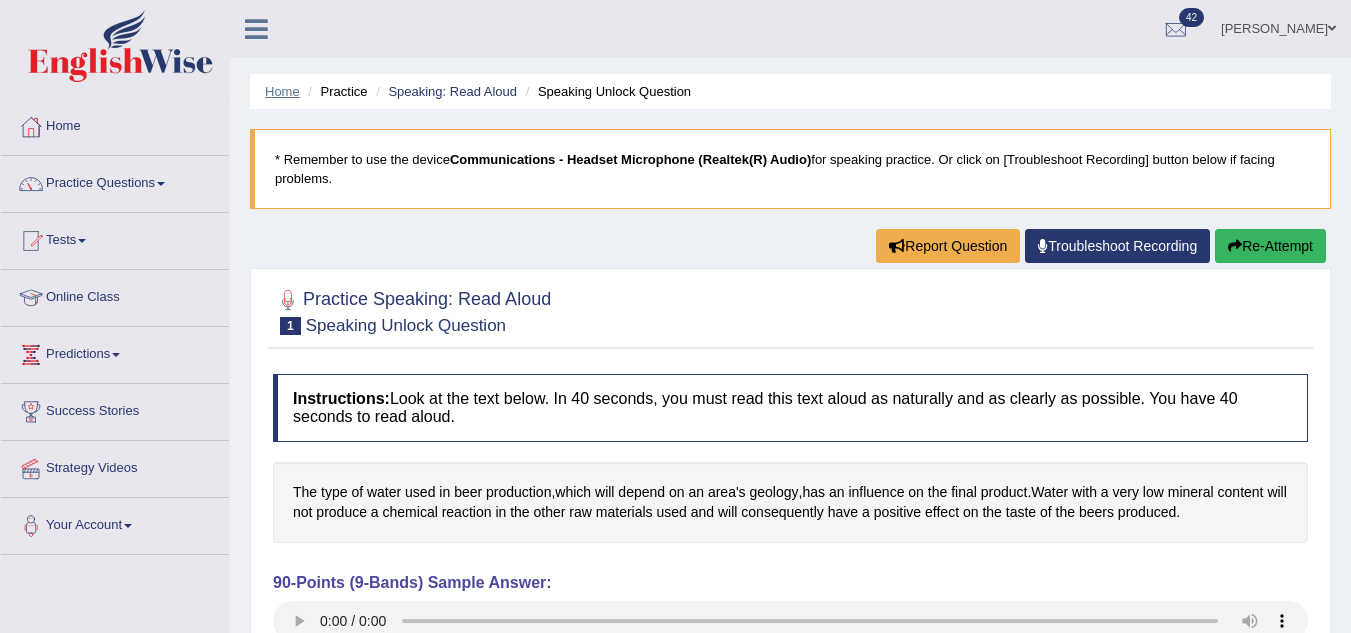 click on "Home" at bounding box center [282, 91] 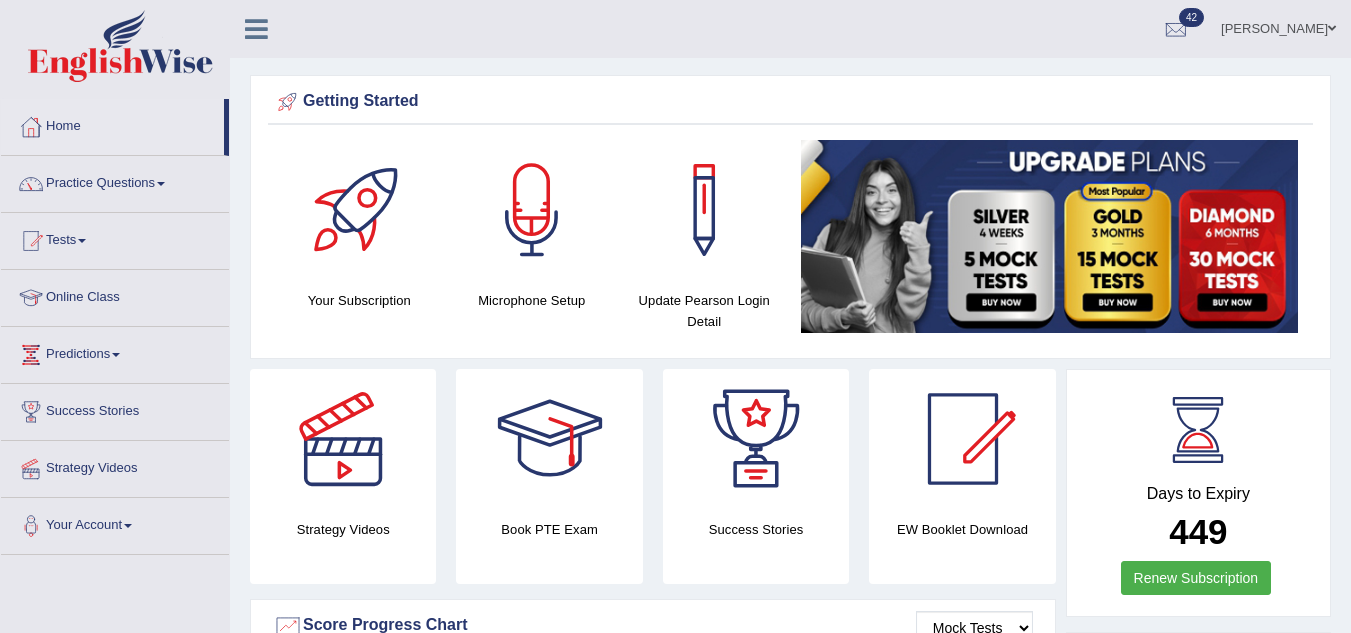 scroll, scrollTop: 0, scrollLeft: 0, axis: both 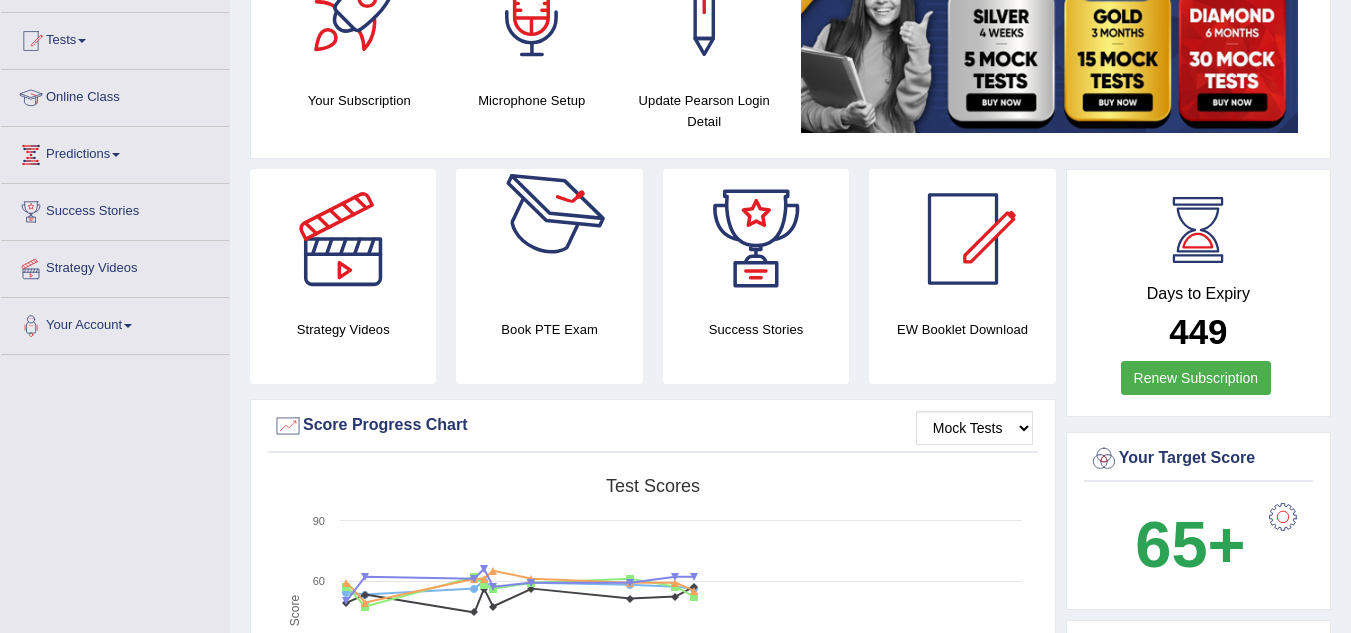 click on "Microphone Setup" at bounding box center (532, 100) 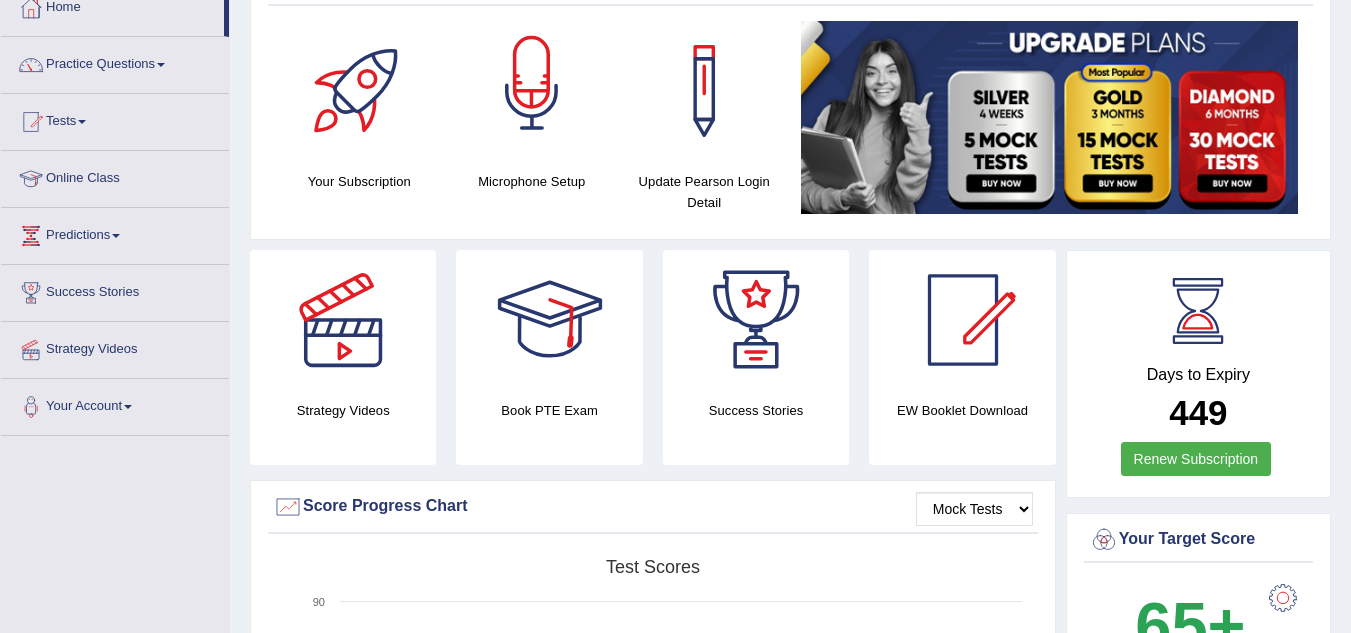 scroll, scrollTop: 0, scrollLeft: 0, axis: both 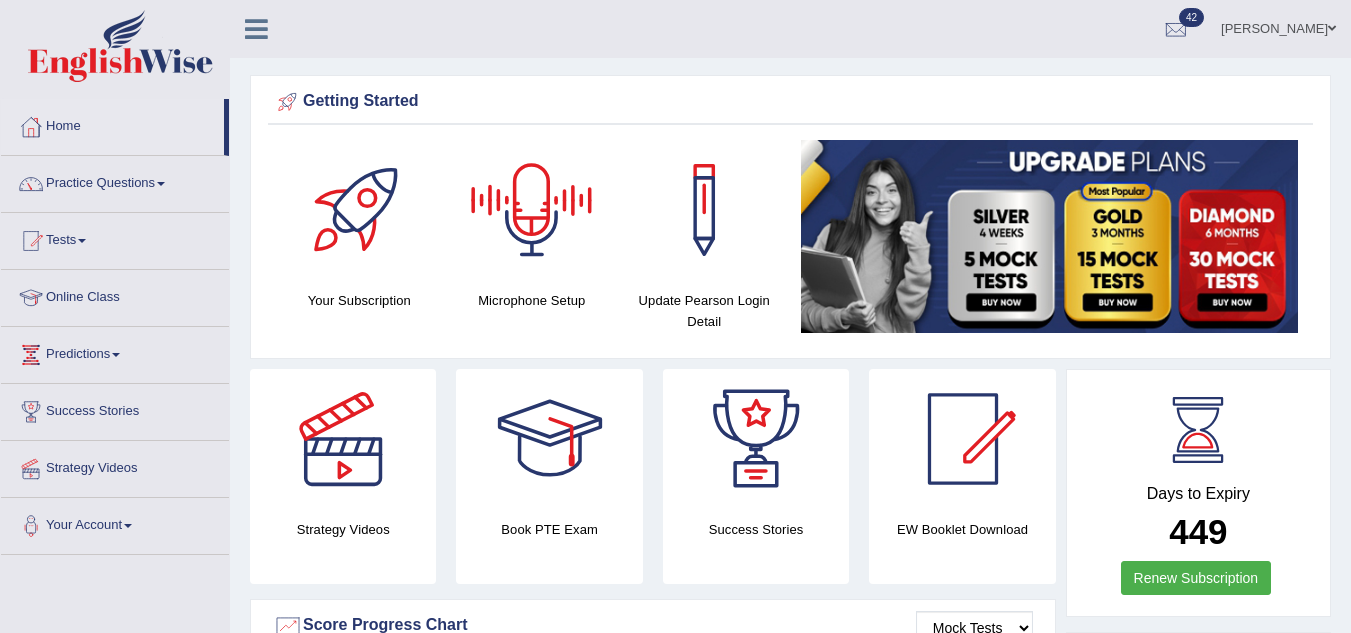 click at bounding box center [532, 210] 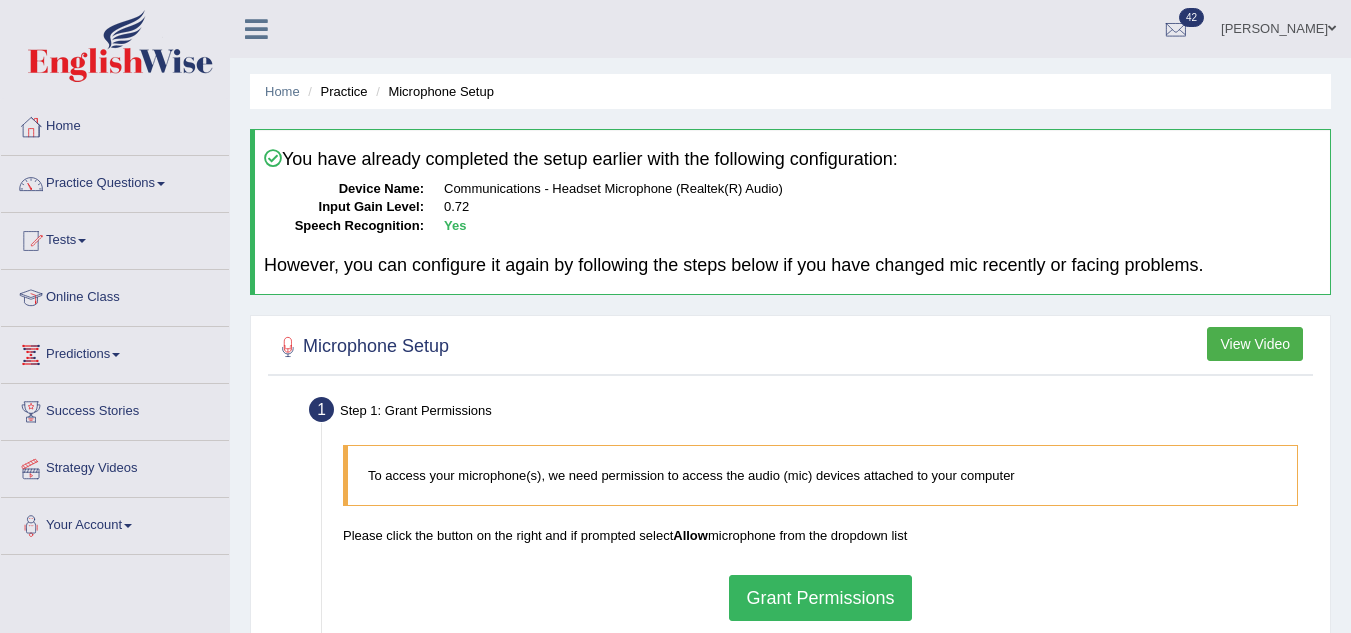 scroll, scrollTop: 0, scrollLeft: 0, axis: both 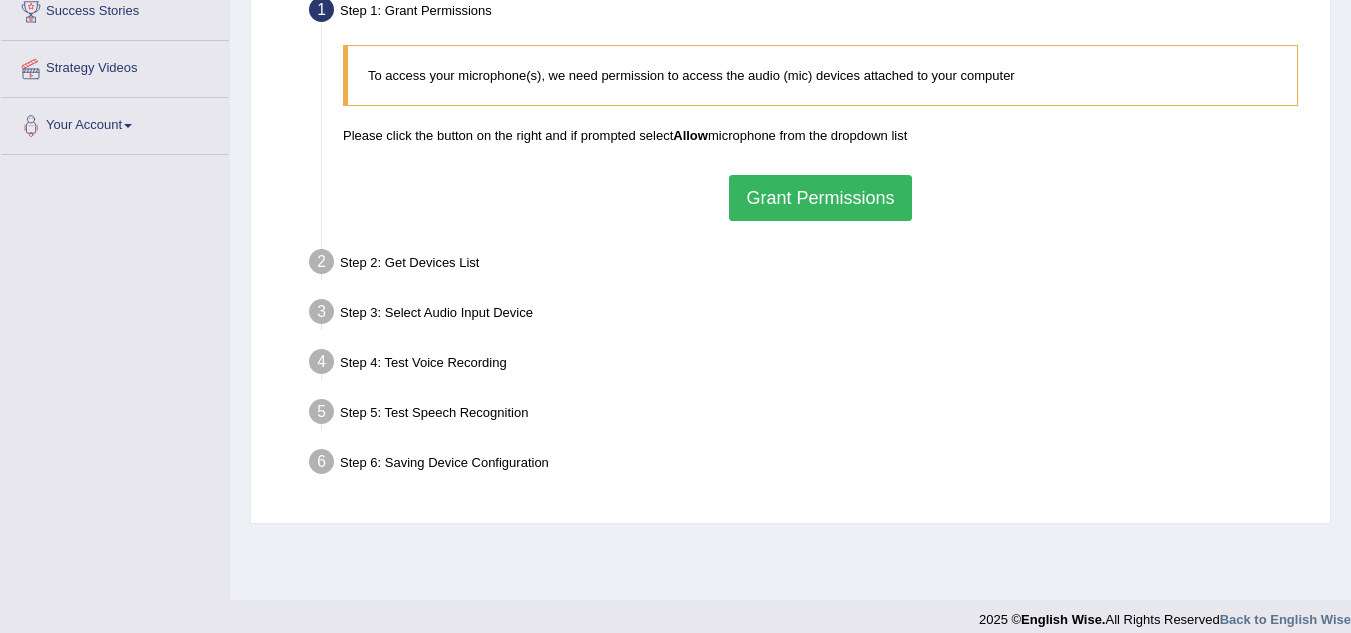 click on "Grant Permissions" at bounding box center [820, 198] 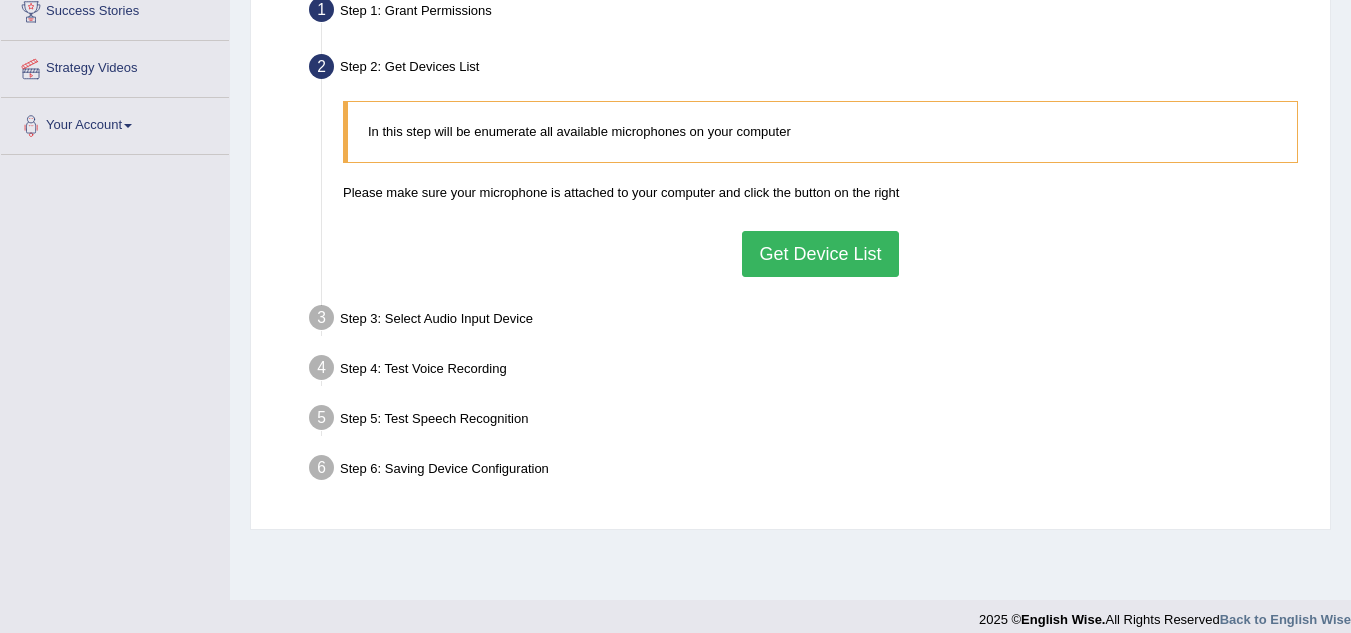 click on "Get Device List" at bounding box center (820, 254) 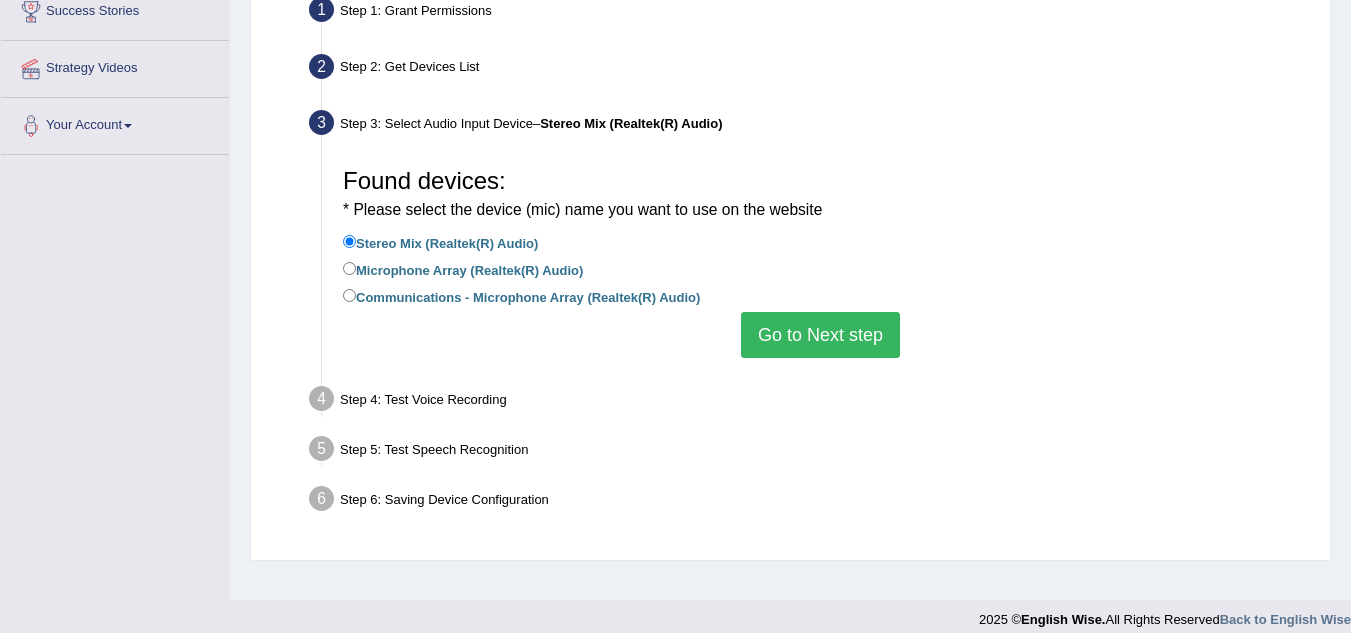 click on "Go to Next step" at bounding box center (820, 335) 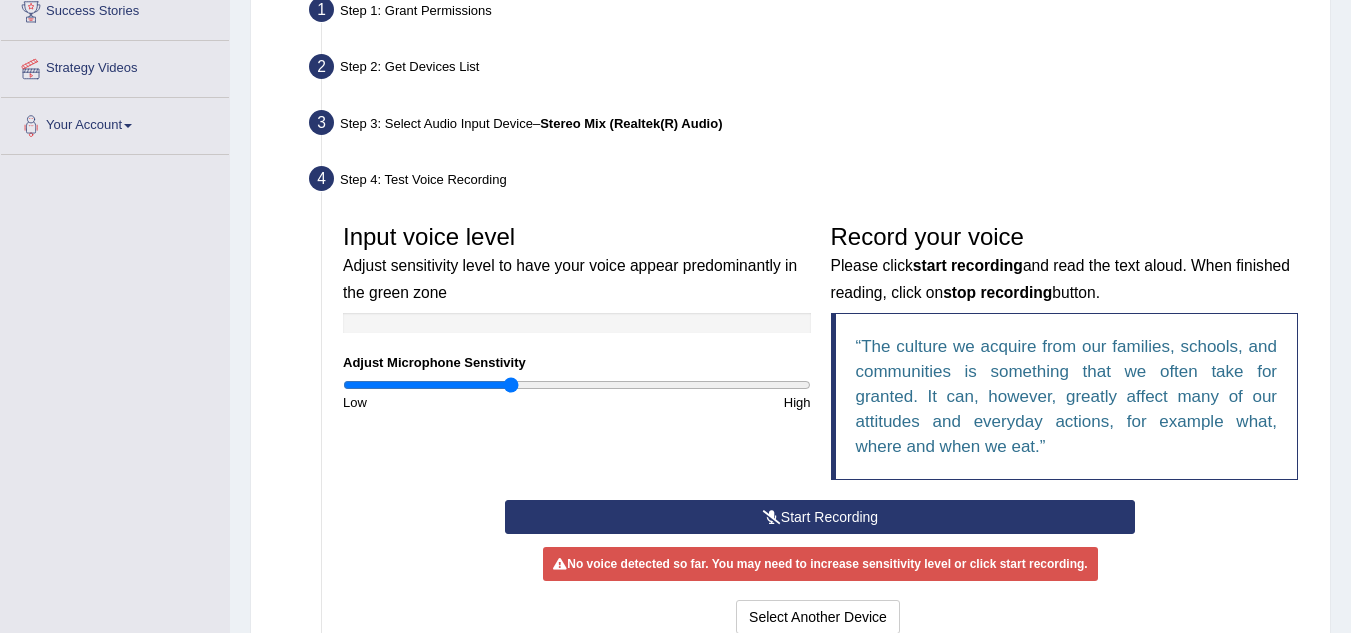 click on "Start Recording" at bounding box center [820, 517] 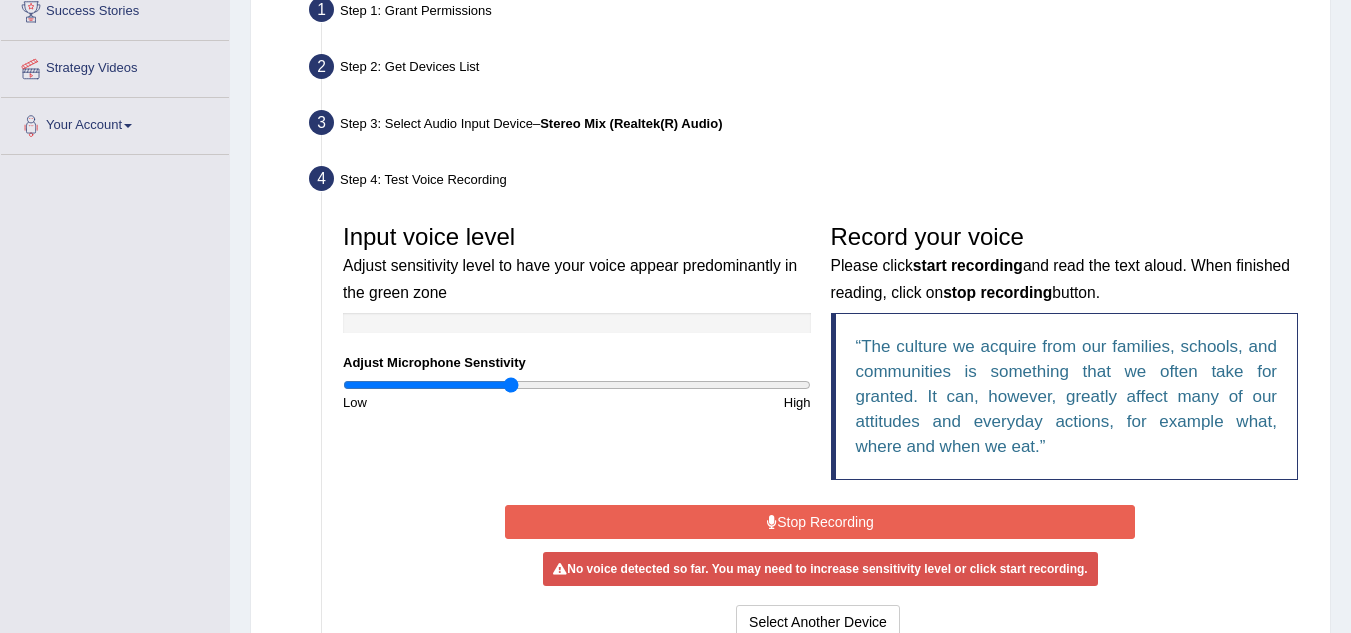 click on "Stop Recording" at bounding box center [820, 522] 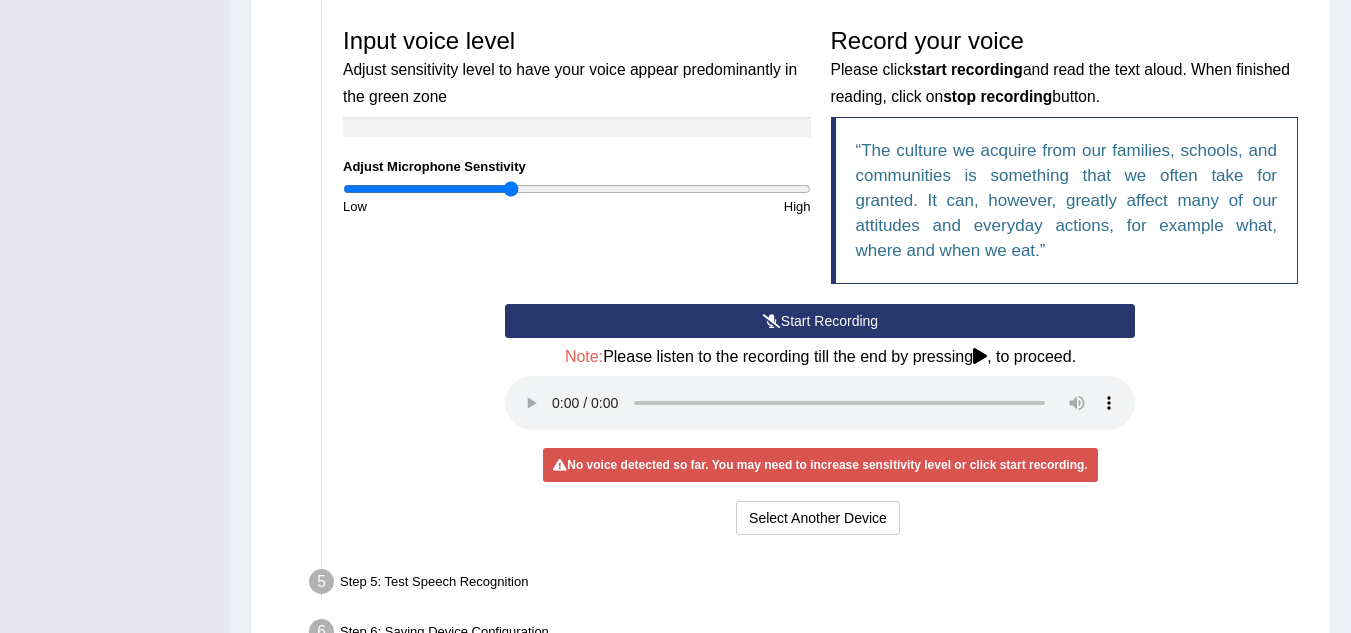 scroll, scrollTop: 600, scrollLeft: 0, axis: vertical 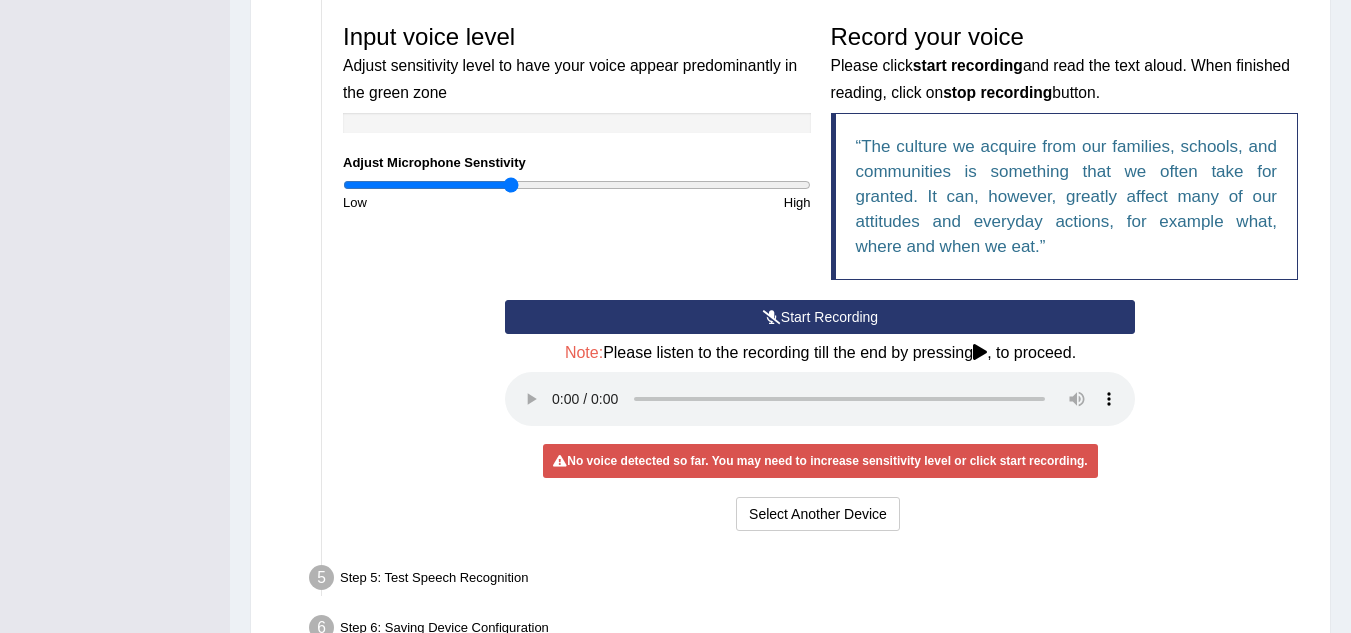 click on "Start Recording    Stop Recording   Note:  Please listen to the recording till the end by pressing  , to proceed.       No voice detected so far. You may need to increase sensitivity level or click start recording.     Voice level is too low yet. Please increase the sensitivity level from the bar on the left.     Your voice is strong enough for our A.I. to detect    Voice level is too high. Please reduce the sensitivity level from the bar on the left.     Select Another Device   Voice is ok. Go to Next step" at bounding box center (820, 418) 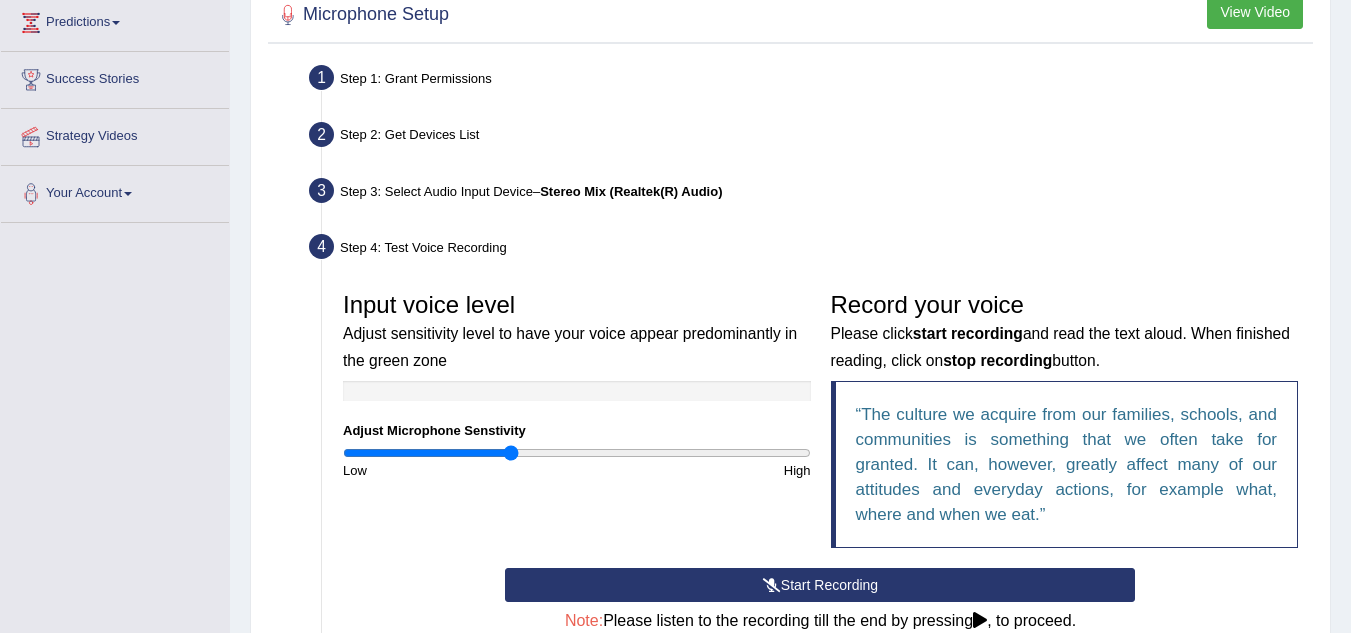 scroll, scrollTop: 400, scrollLeft: 0, axis: vertical 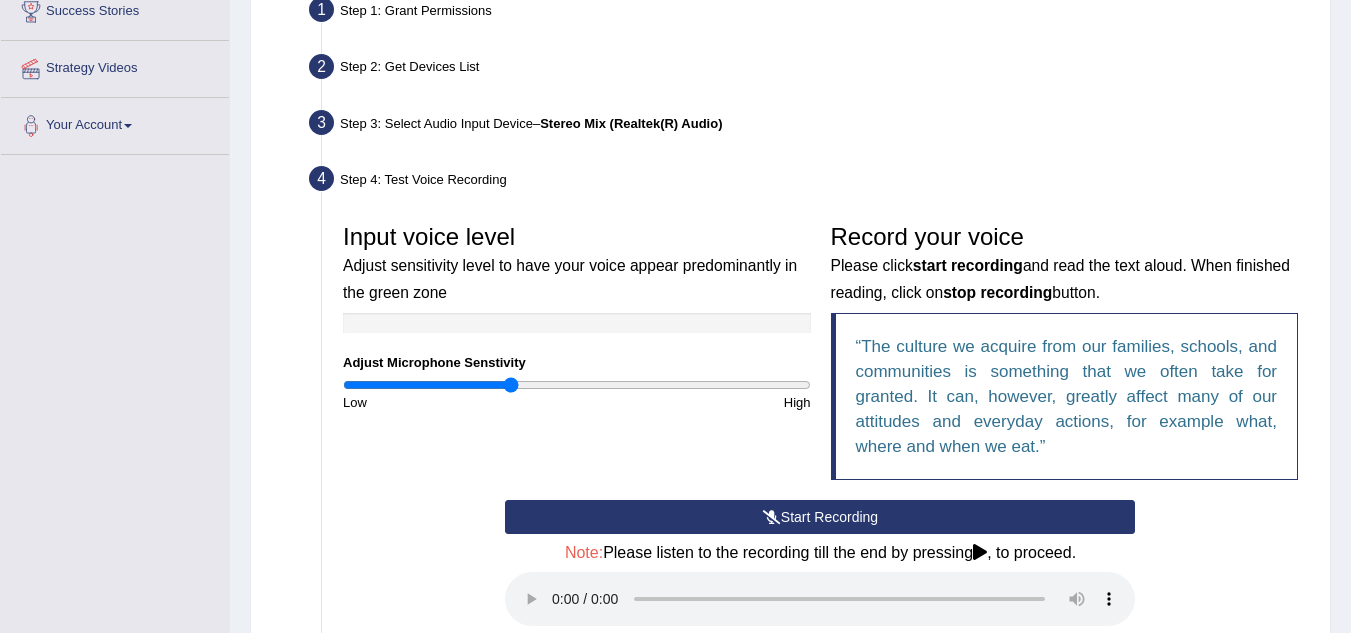 click on "Start Recording" at bounding box center [820, 517] 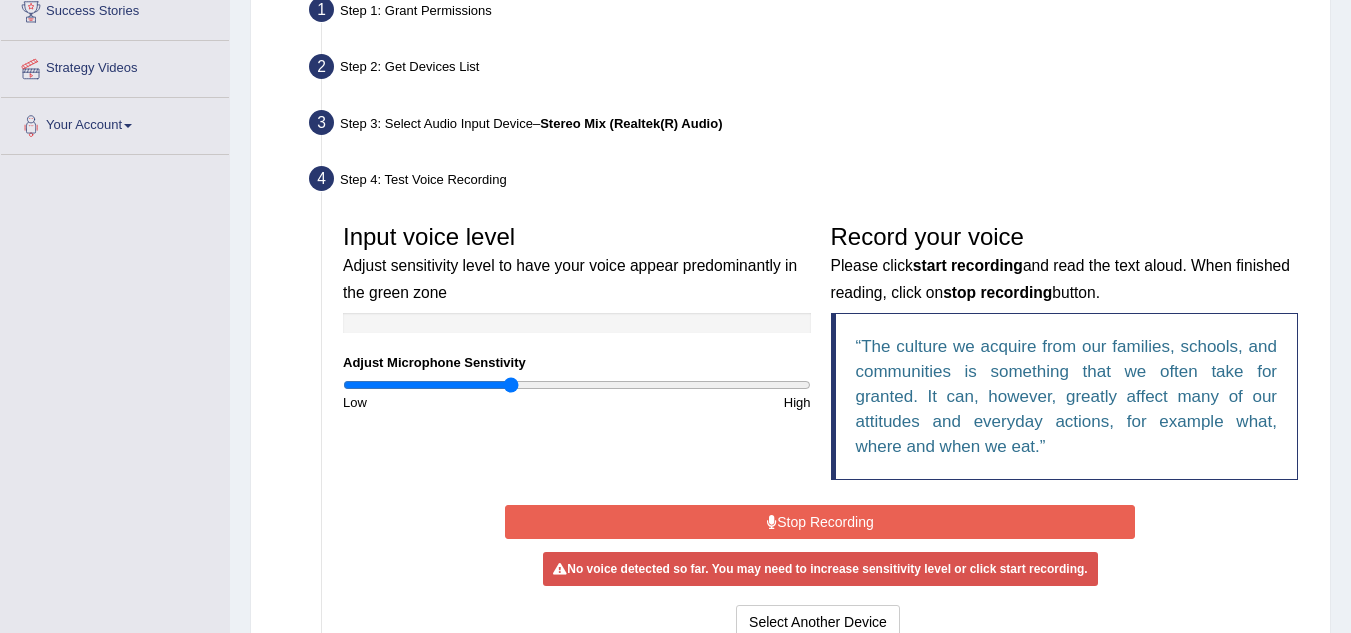 click on "Stop Recording" at bounding box center [820, 522] 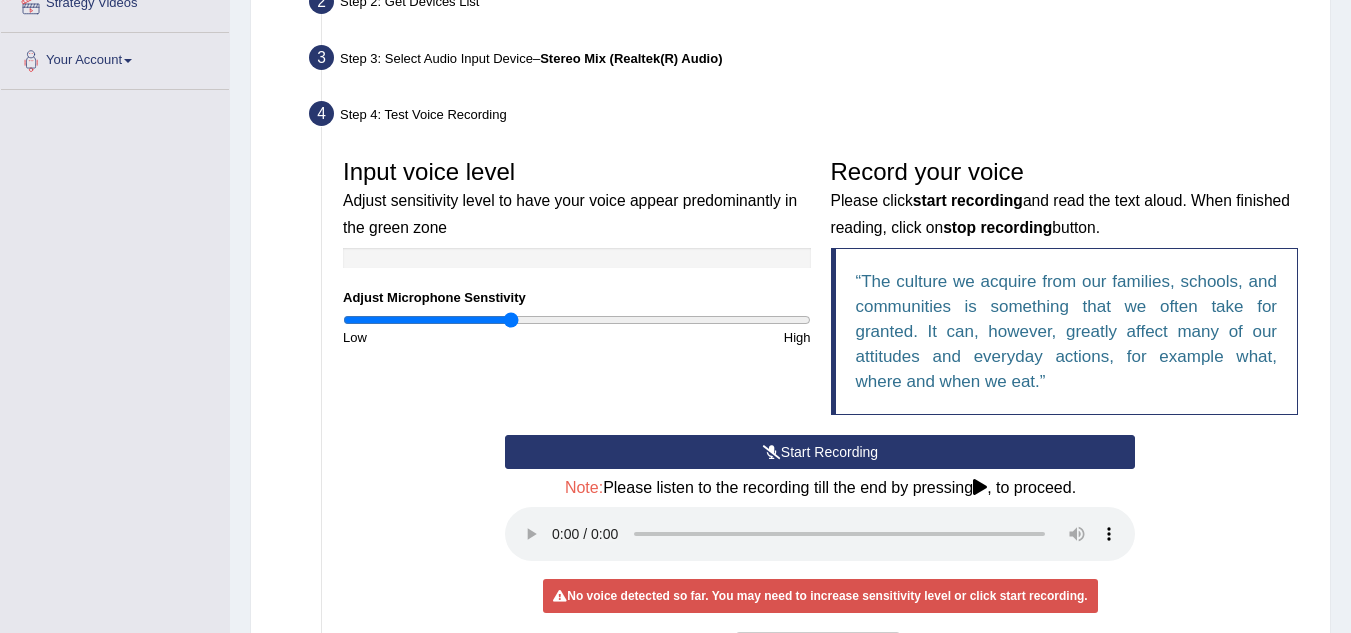 scroll, scrollTop: 500, scrollLeft: 0, axis: vertical 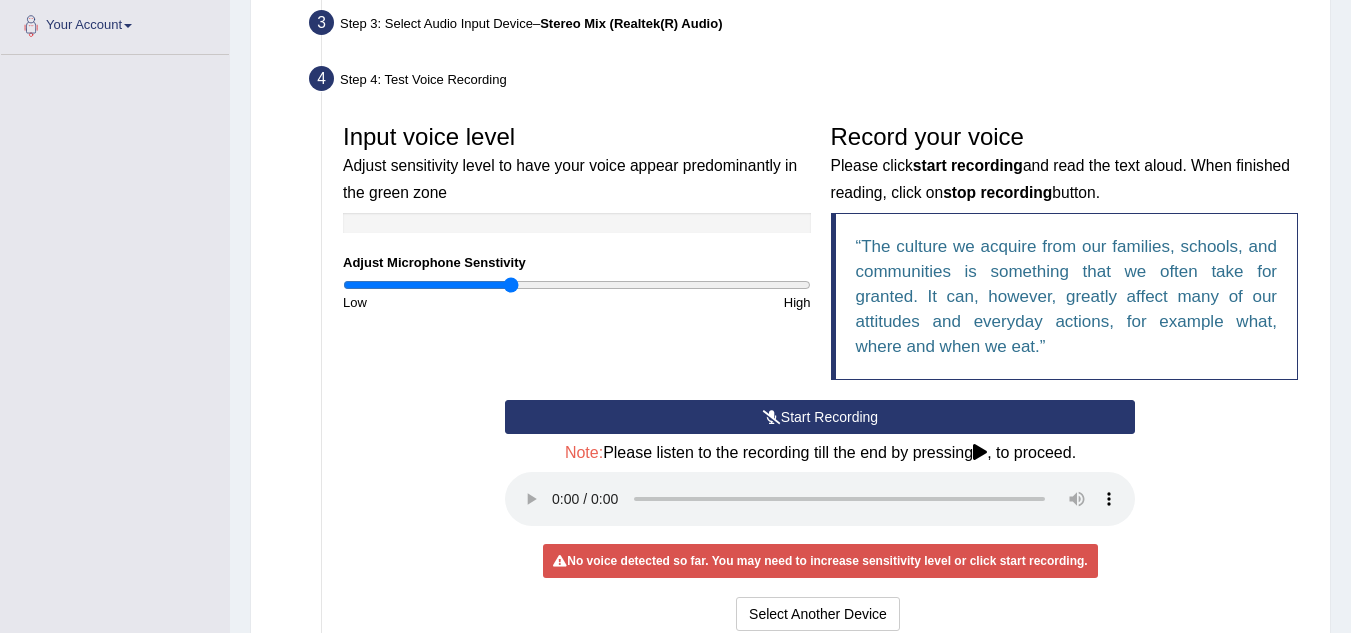 click at bounding box center (980, 452) 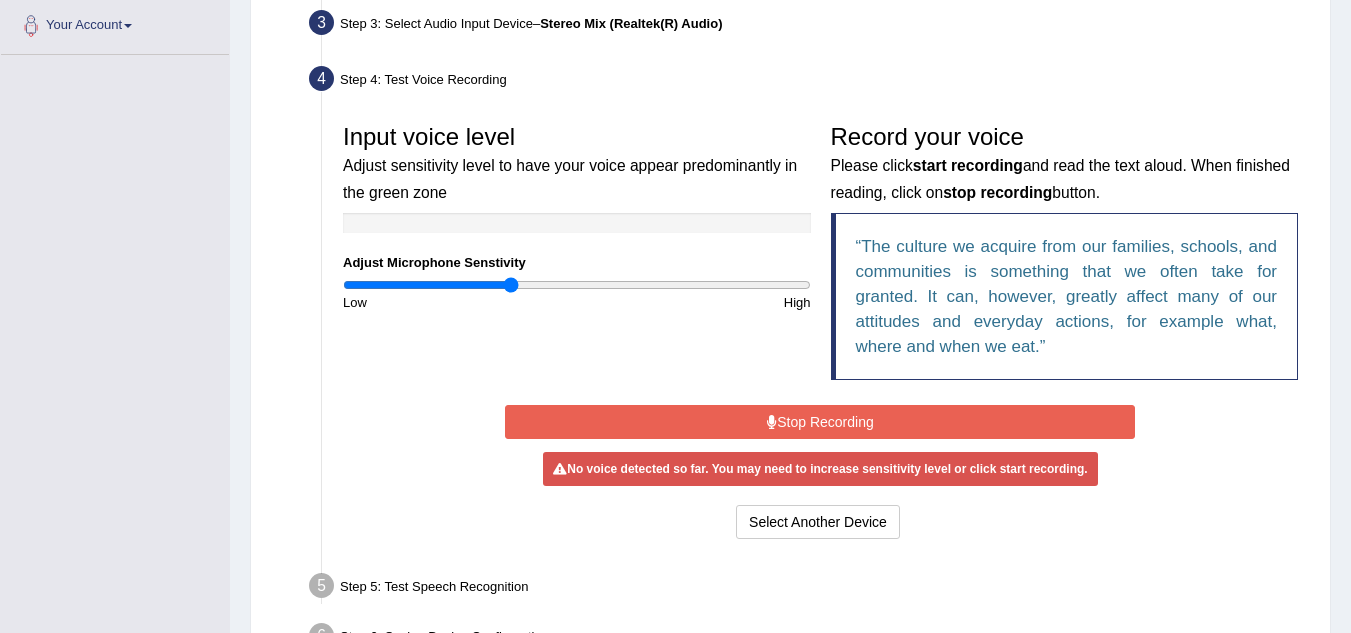 click on "Stop Recording" at bounding box center [820, 422] 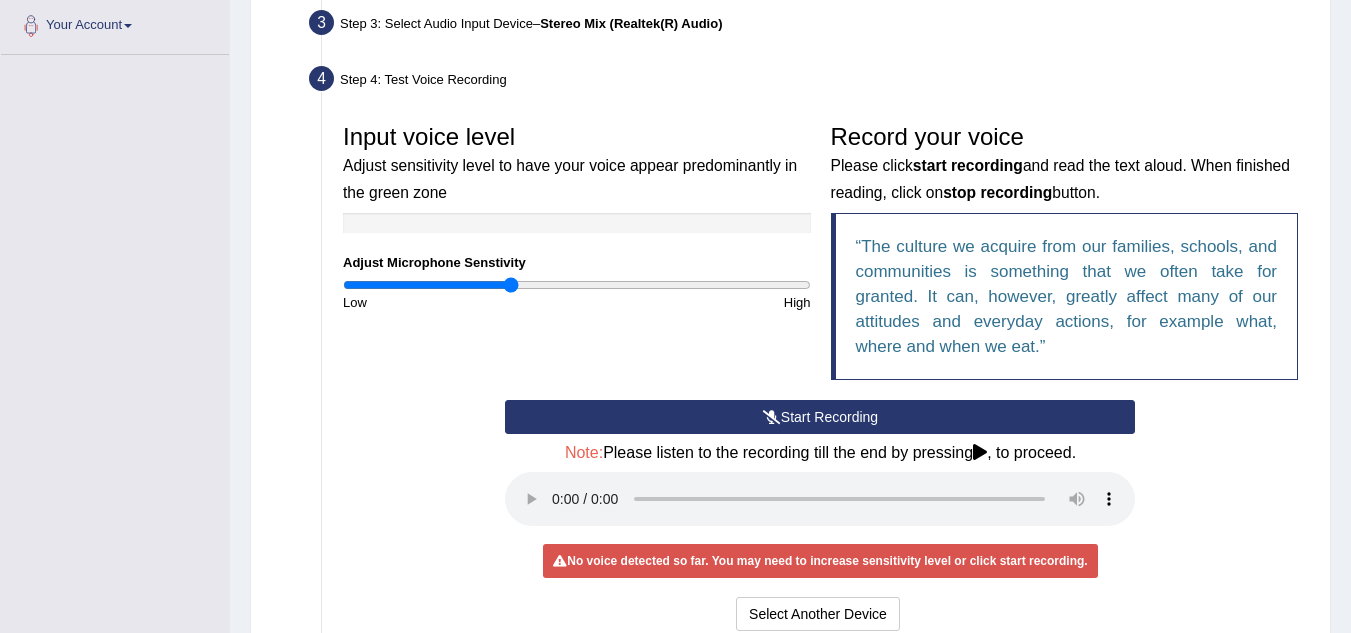 click on "Start Recording" at bounding box center (820, 417) 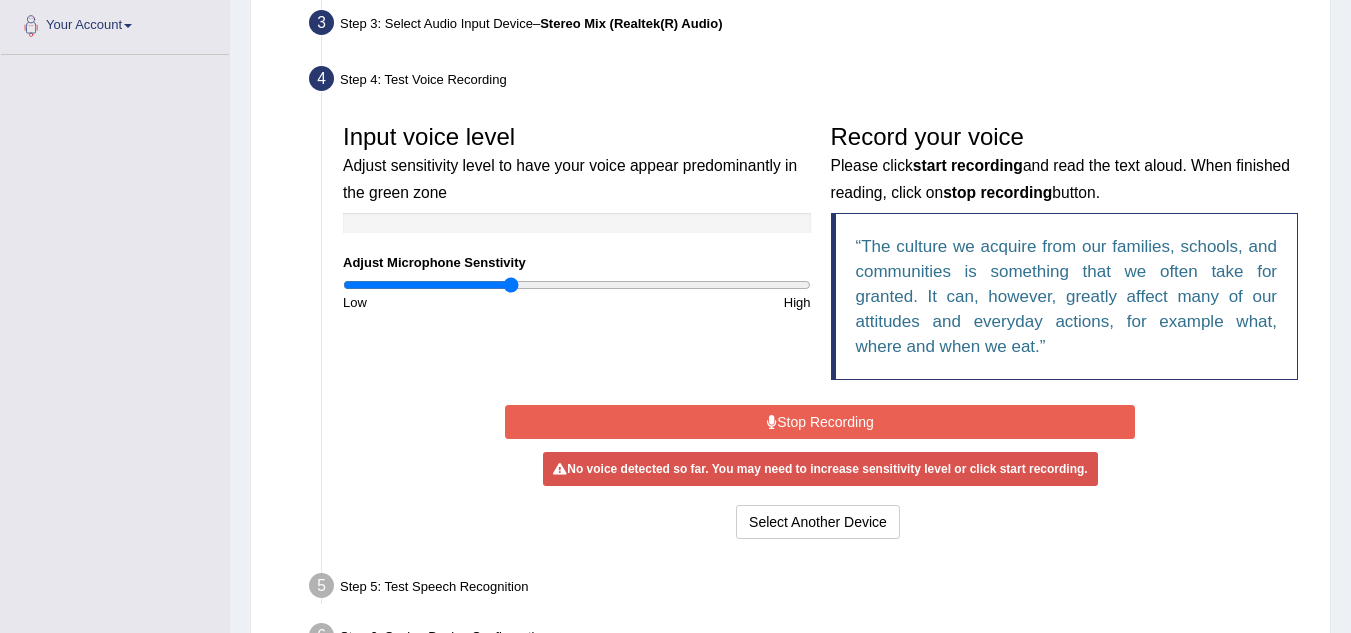 click on "Stop Recording" at bounding box center [820, 422] 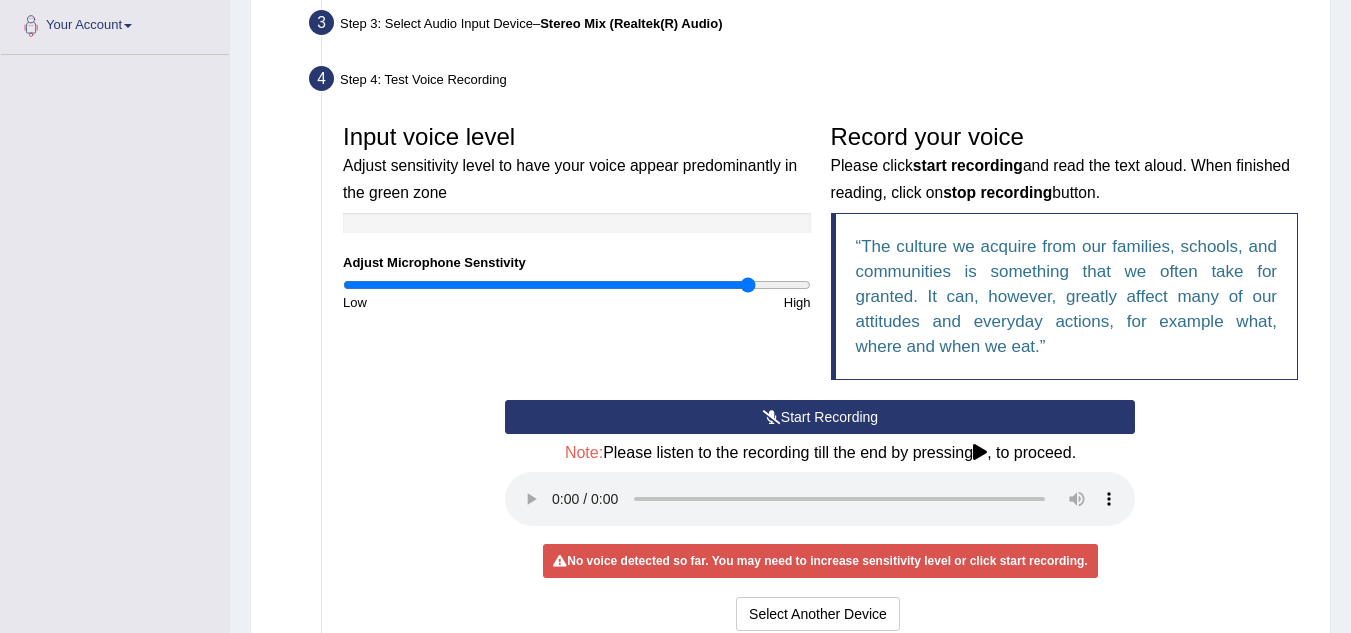drag, startPoint x: 512, startPoint y: 288, endPoint x: 750, endPoint y: 296, distance: 238.13441 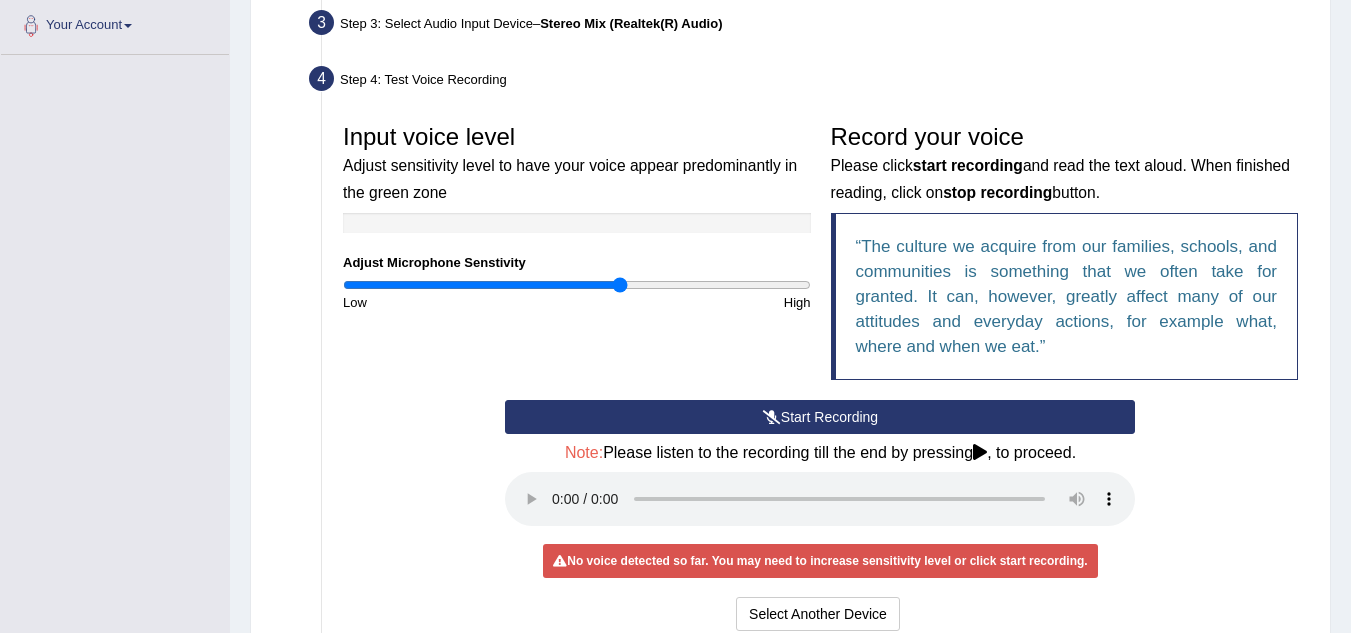 click at bounding box center (577, 285) 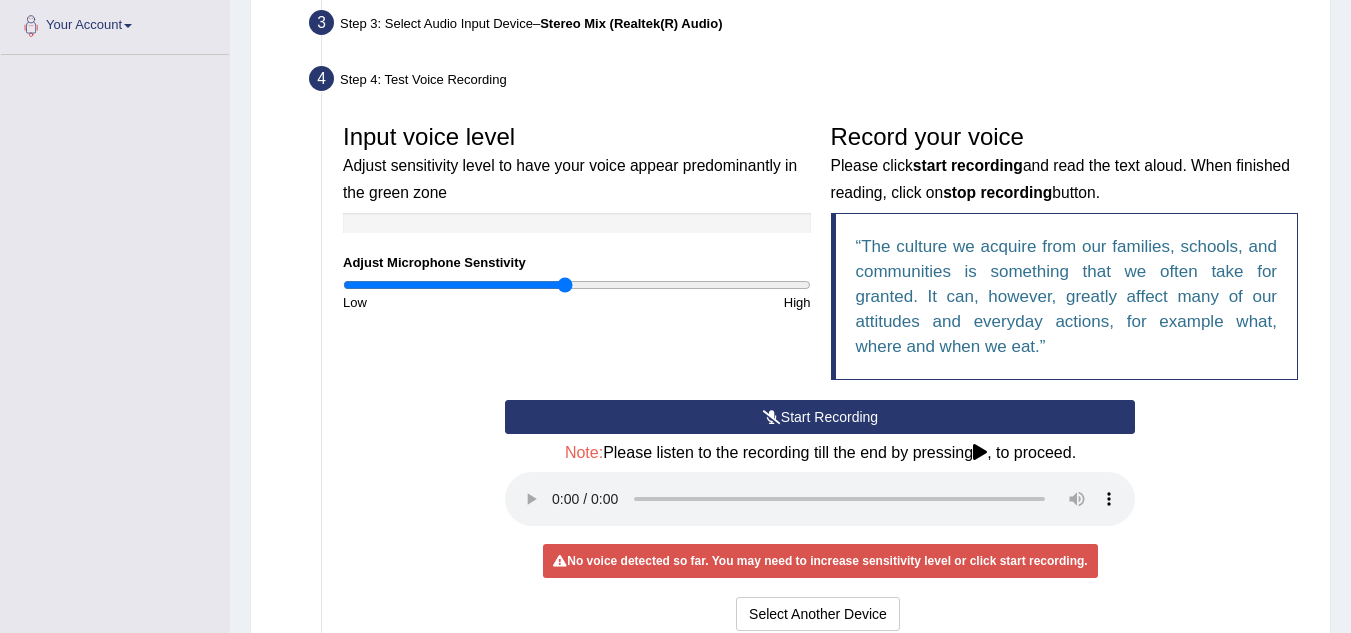 type on "0.96" 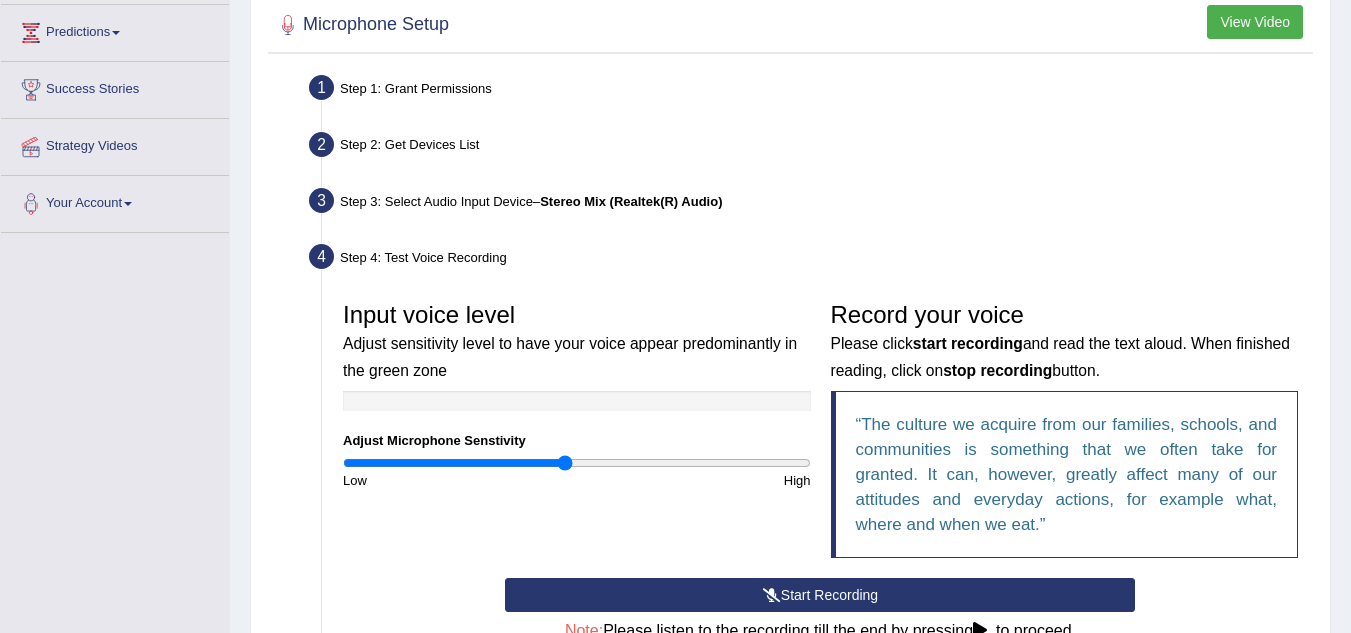 scroll, scrollTop: 122, scrollLeft: 0, axis: vertical 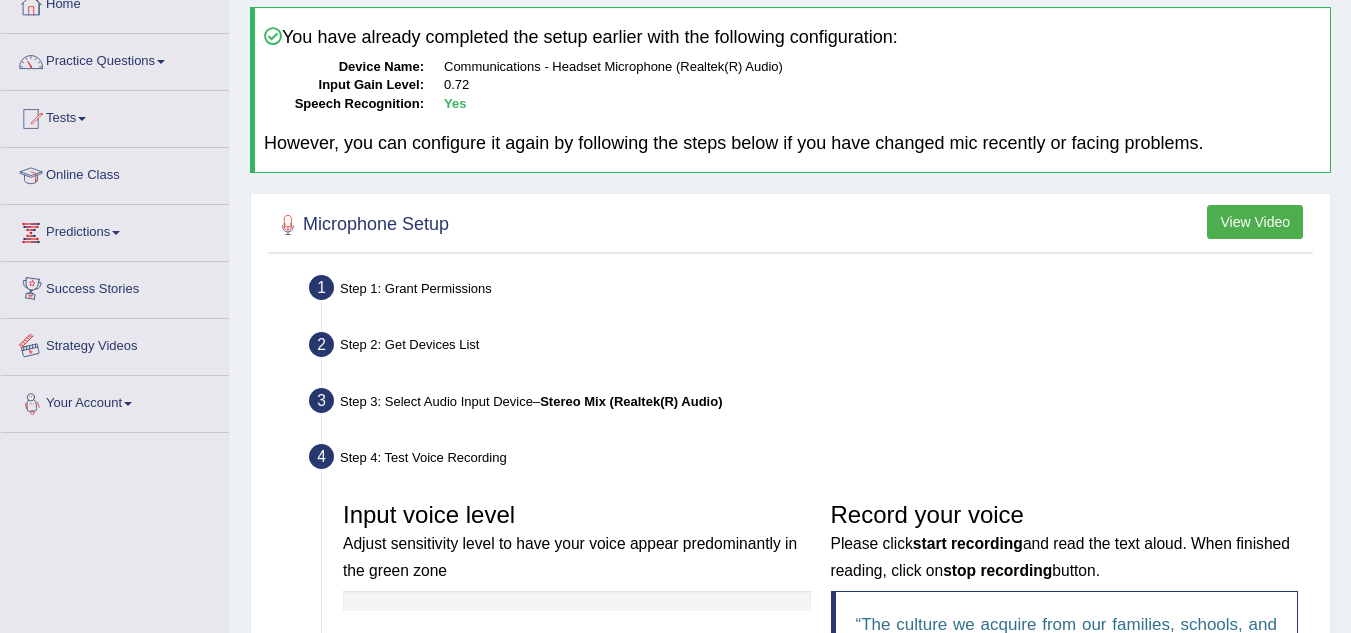 click on "Toggle navigation
Home
Practice Questions   Speaking Practice Read Aloud
Repeat Sentence
Describe Image
Re-tell Lecture
Answer Short Question
Writing Practice  Summarize Written Text
Write Essay
Reading Practice  Reading & Writing: Fill In The Blanks
Choose Multiple Answers
Re-order Paragraphs
Fill In The Blanks
Choose Single Answer
Listening Practice  Summarize Spoken Text
Highlight Incorrect Words
Highlight Correct Summary
Select Missing Word
Choose Single Answer
Choose Multiple Answers
Fill In The Blanks
Write From Dictation
Pronunciation
Tests  Take Practice Sectional Test
Take Mock Test
History
Online Class
Predictions" at bounding box center (675, 550) 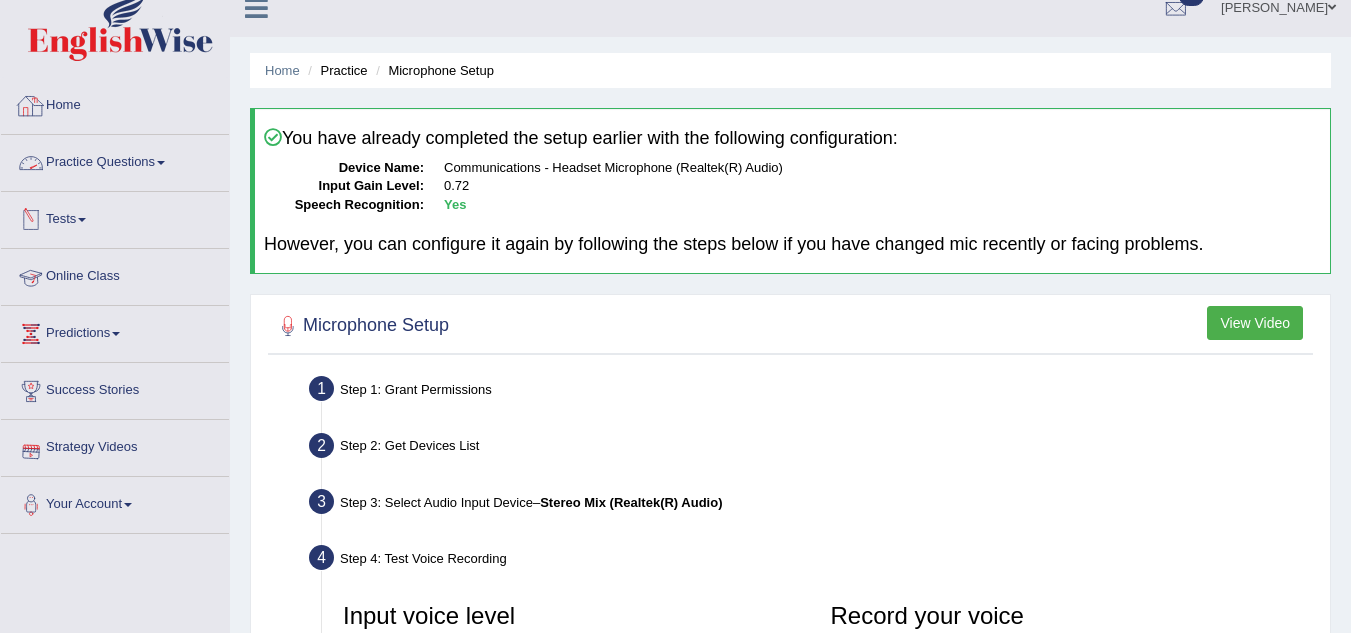 scroll, scrollTop: 0, scrollLeft: 0, axis: both 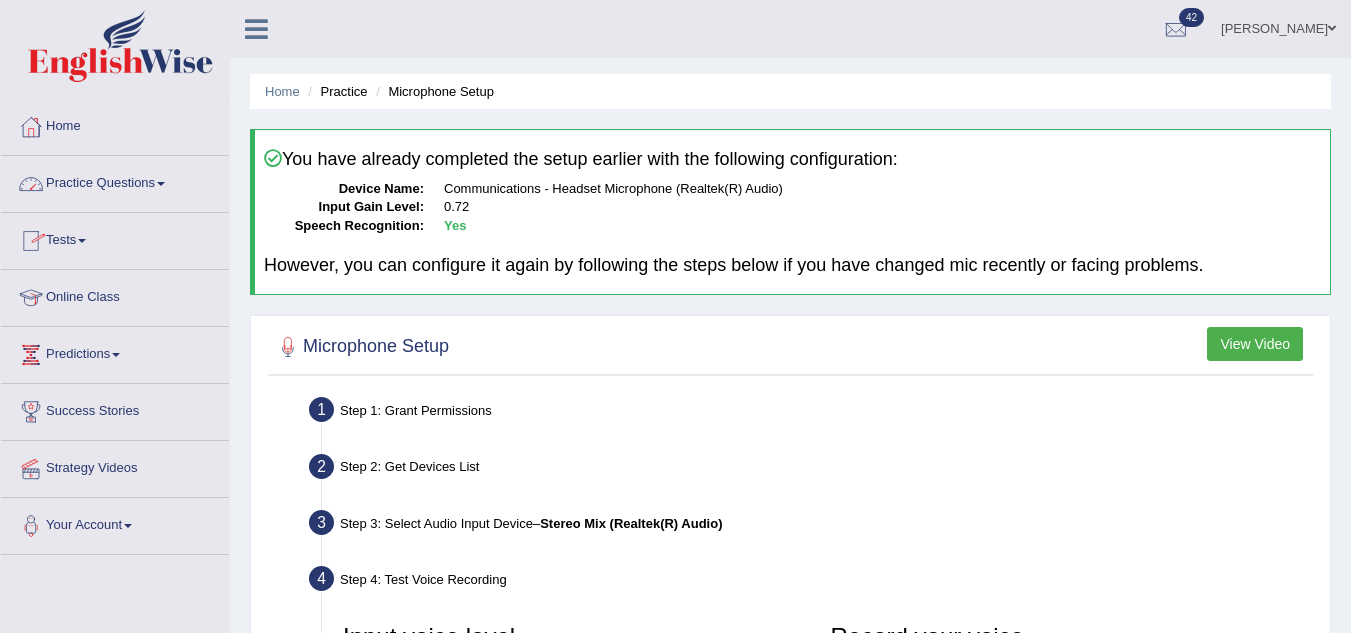click on "Practice Questions" at bounding box center [115, 181] 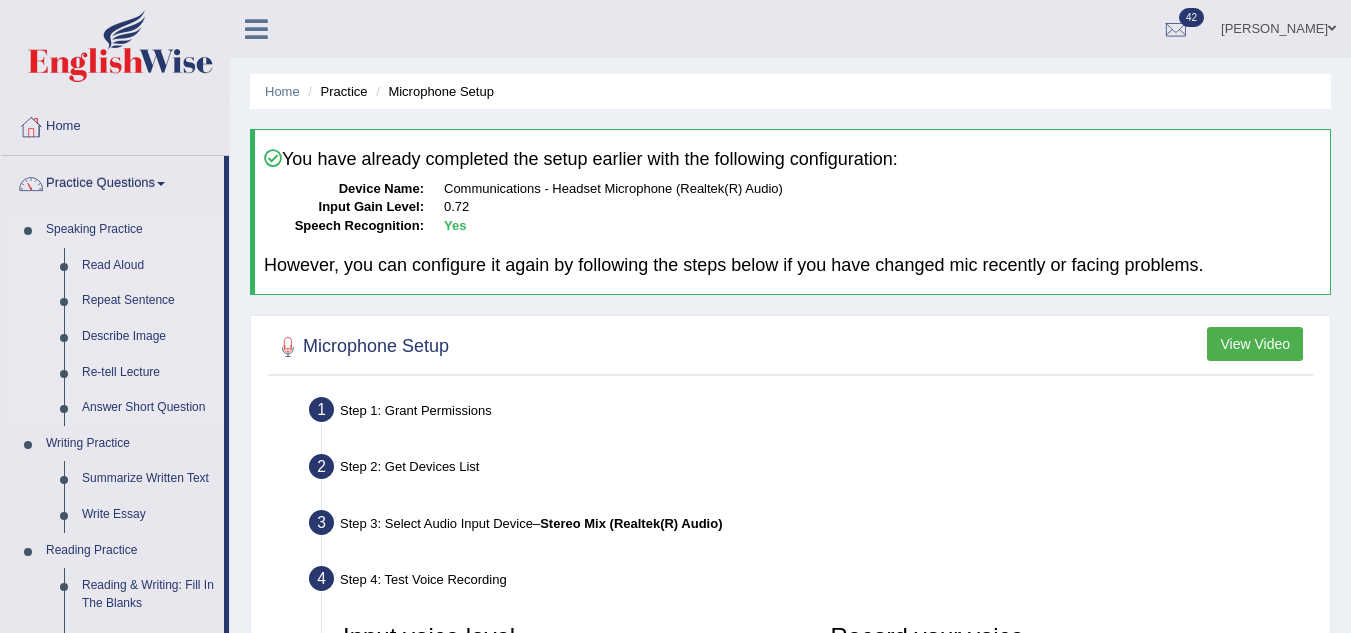 click on "Read Aloud" at bounding box center [148, 266] 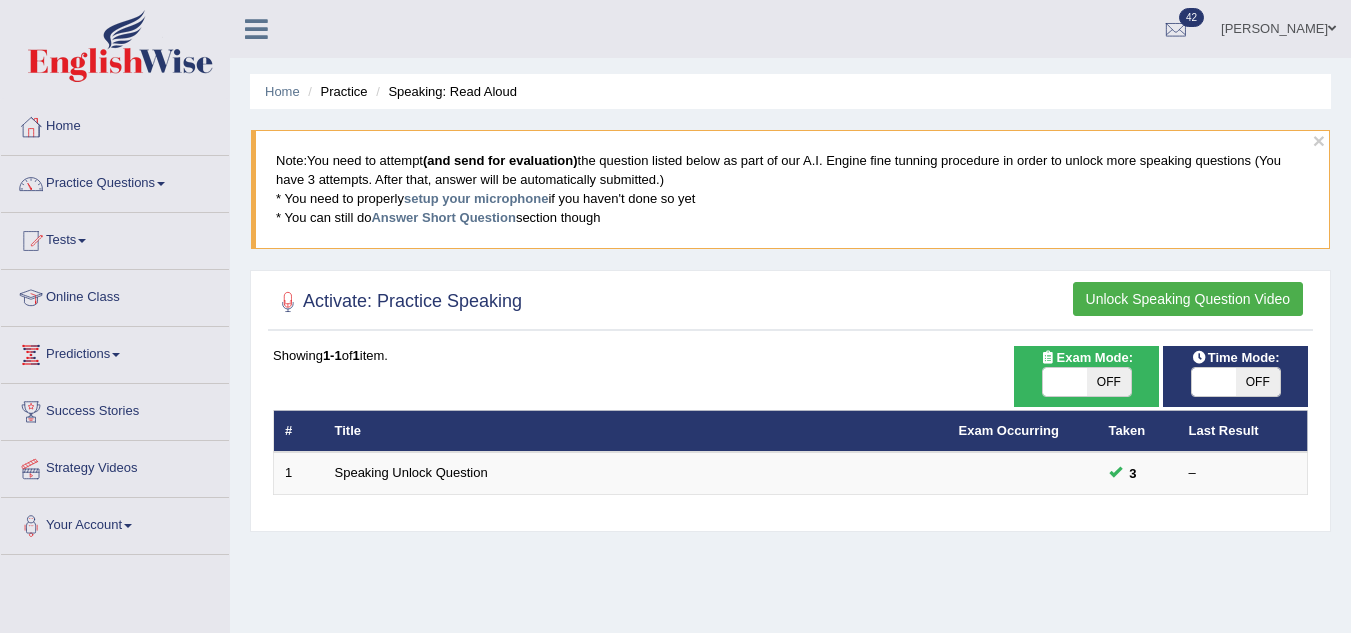 scroll, scrollTop: 0, scrollLeft: 0, axis: both 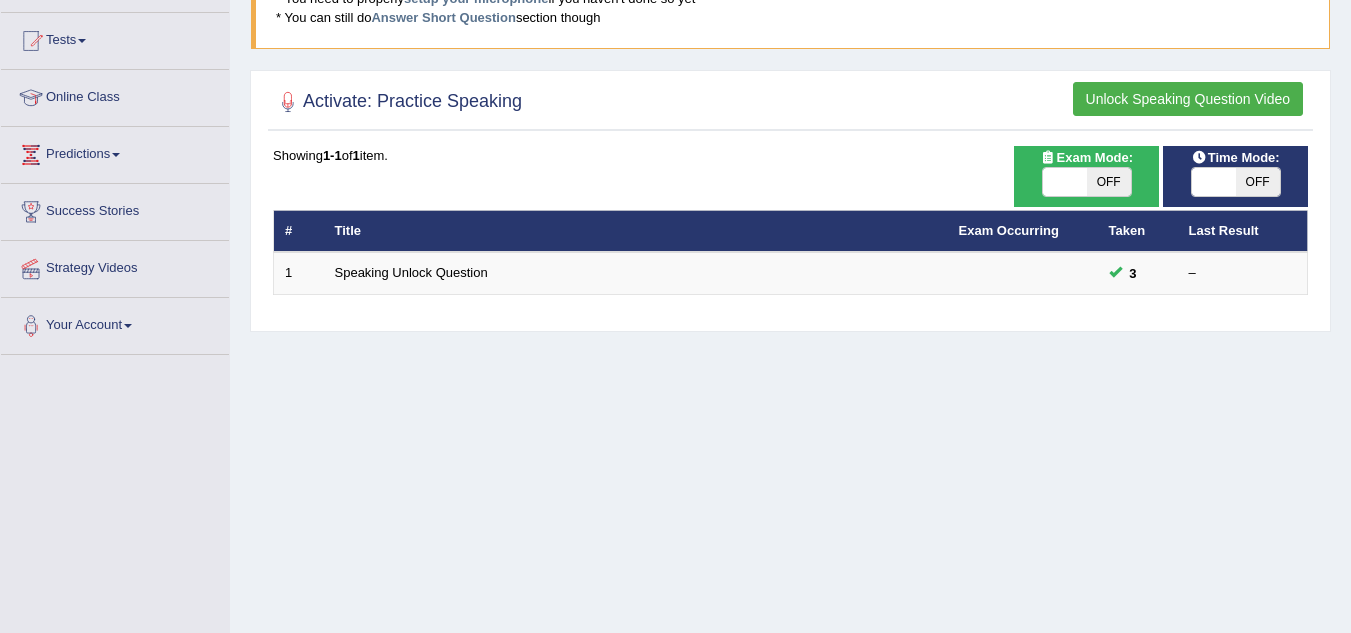 click on "Unlock Speaking Question Video" at bounding box center [1188, 99] 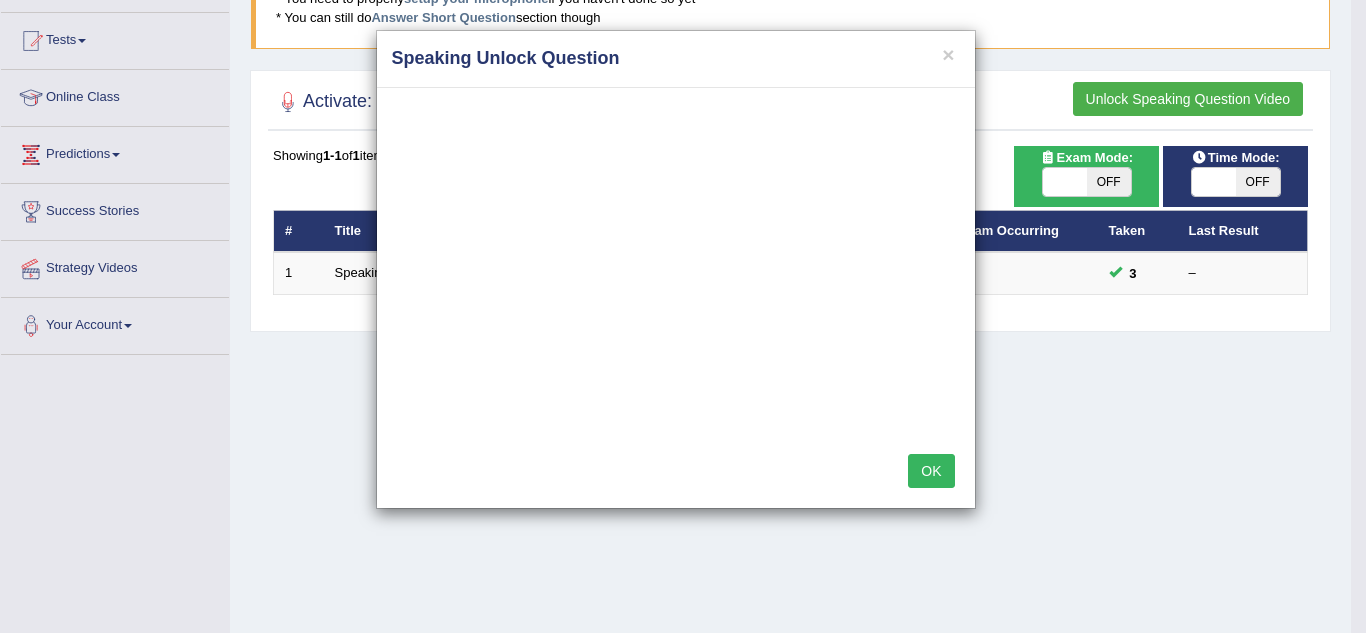 click on "OK" at bounding box center [931, 471] 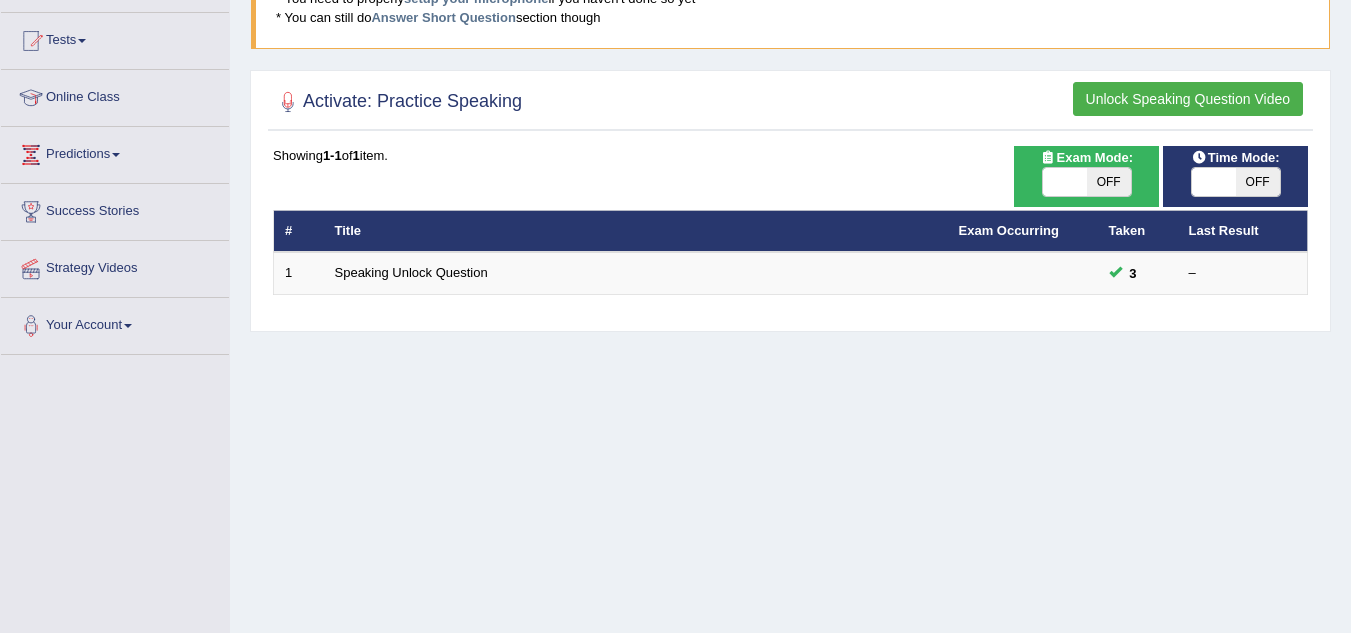 click on "Unlock Speaking Question Video" at bounding box center (1188, 99) 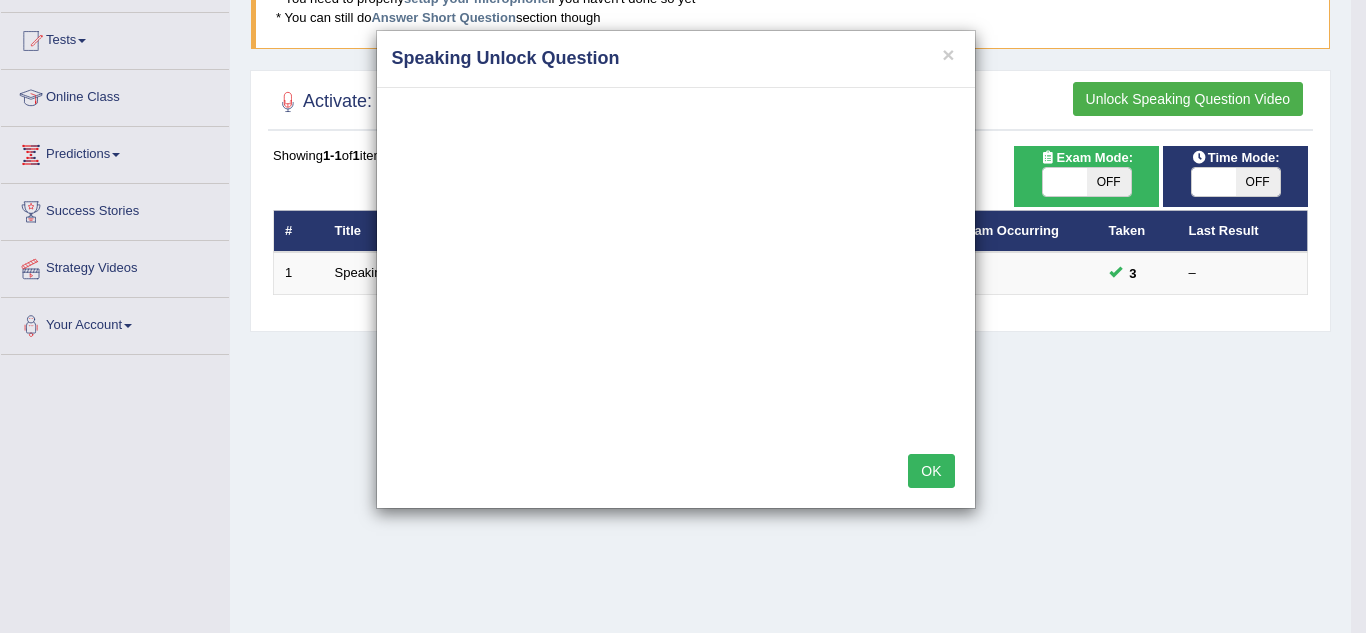click on "OK" at bounding box center [931, 471] 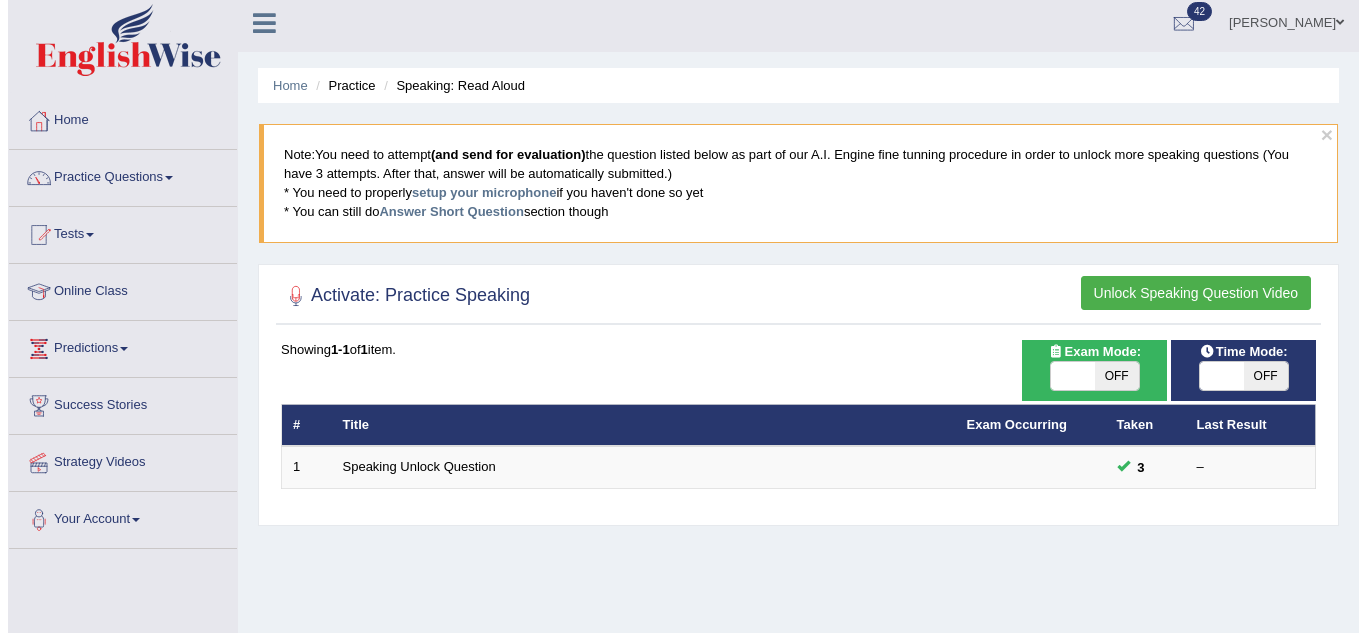 scroll, scrollTop: 0, scrollLeft: 0, axis: both 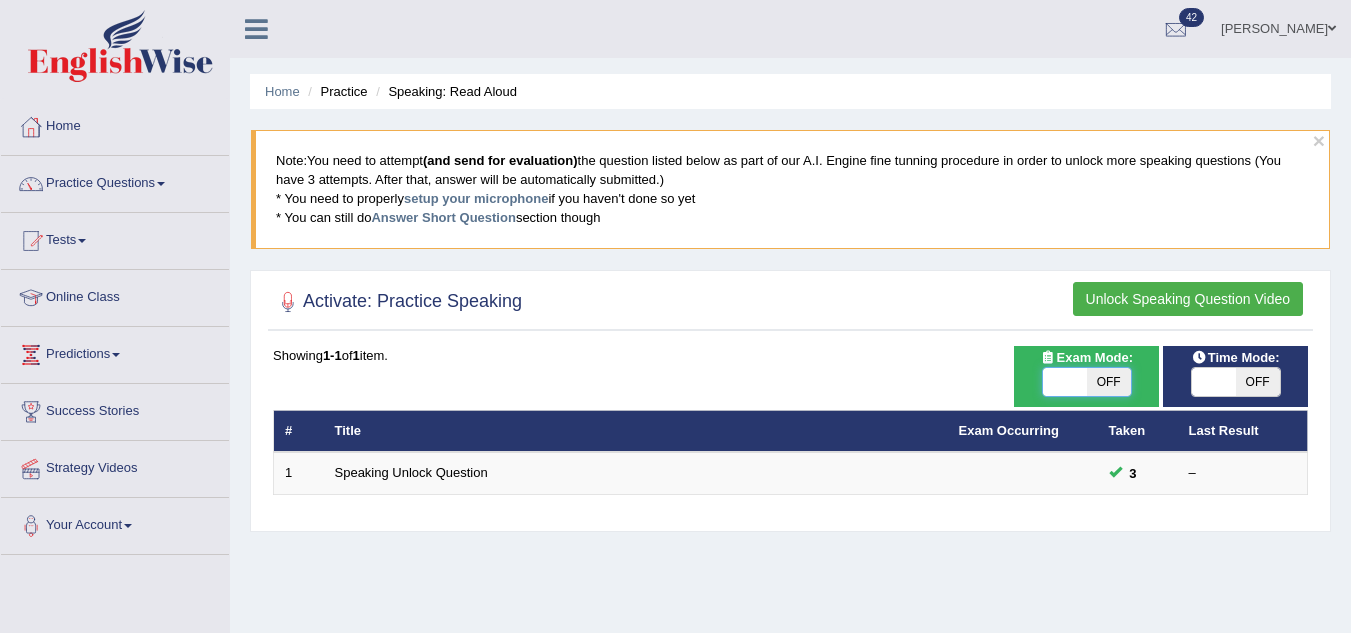 click at bounding box center [1065, 382] 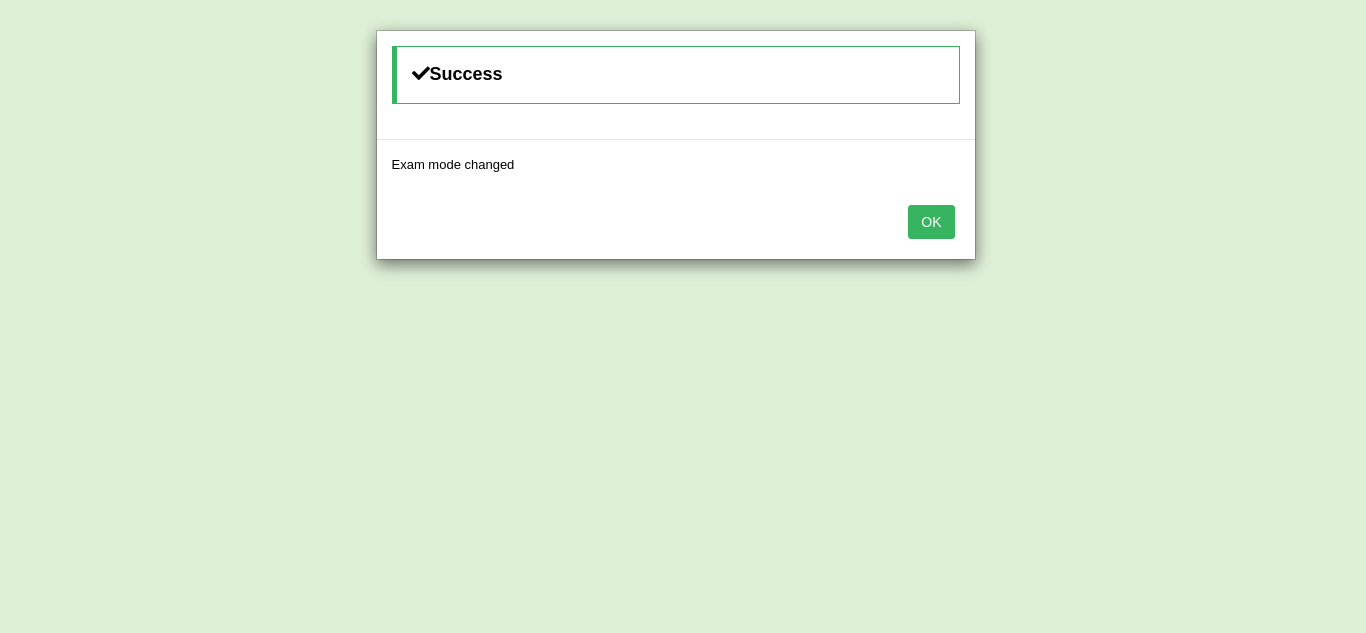 click on "OK" at bounding box center (931, 222) 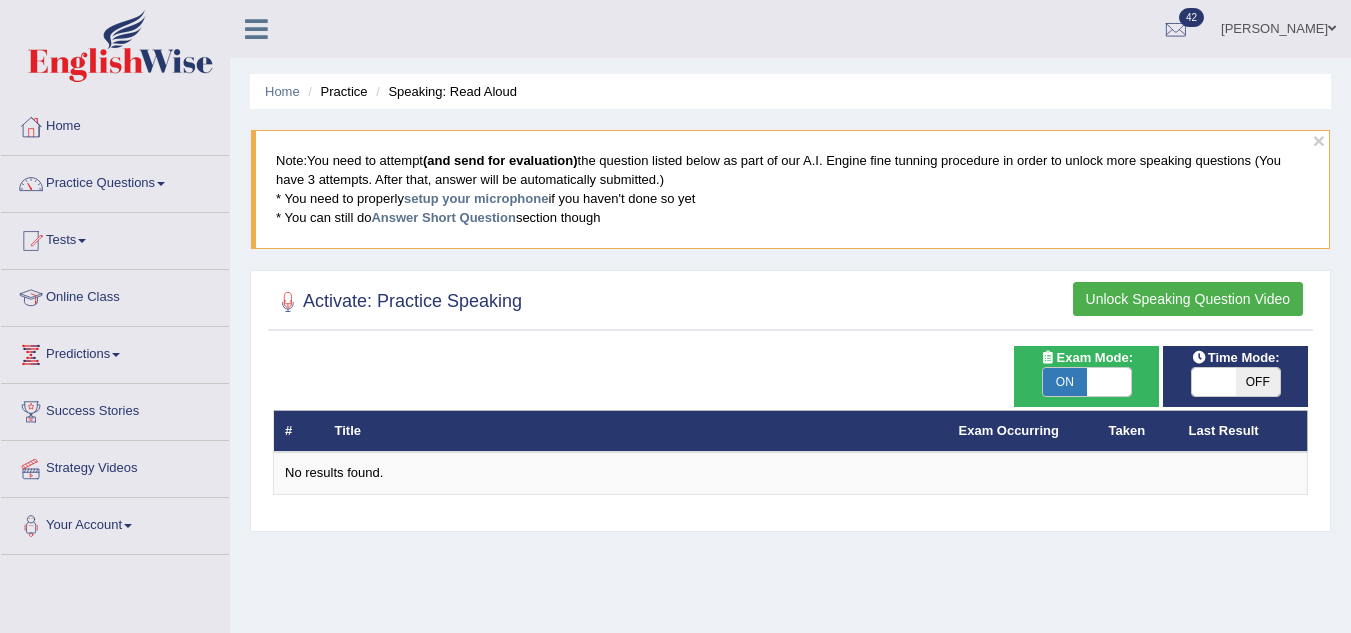 scroll, scrollTop: 110, scrollLeft: 0, axis: vertical 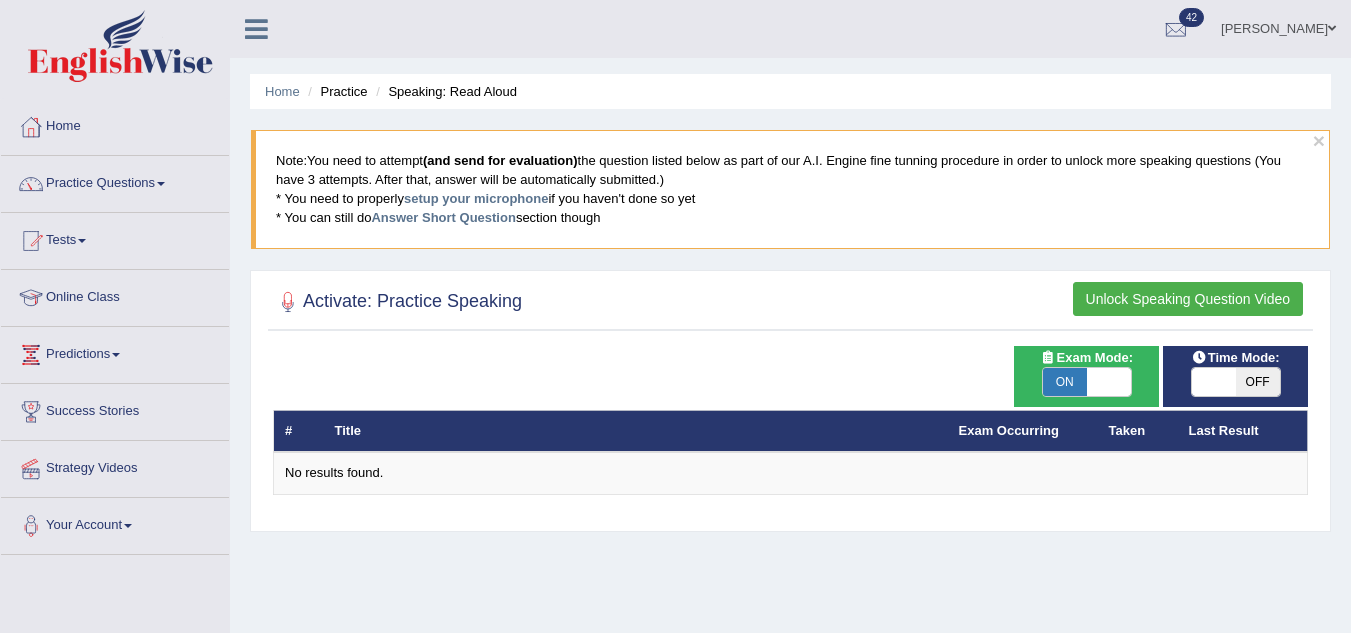 click on "Unlock Speaking Question Video" at bounding box center (1188, 299) 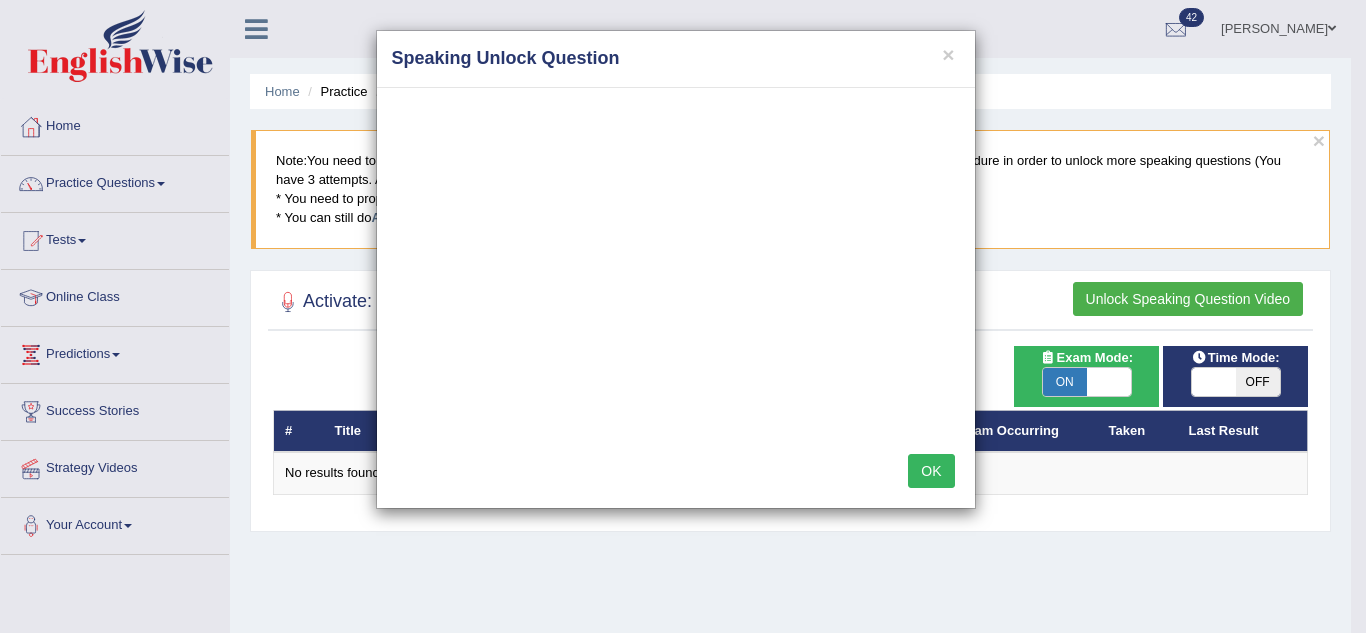 click on "OK" at bounding box center [931, 471] 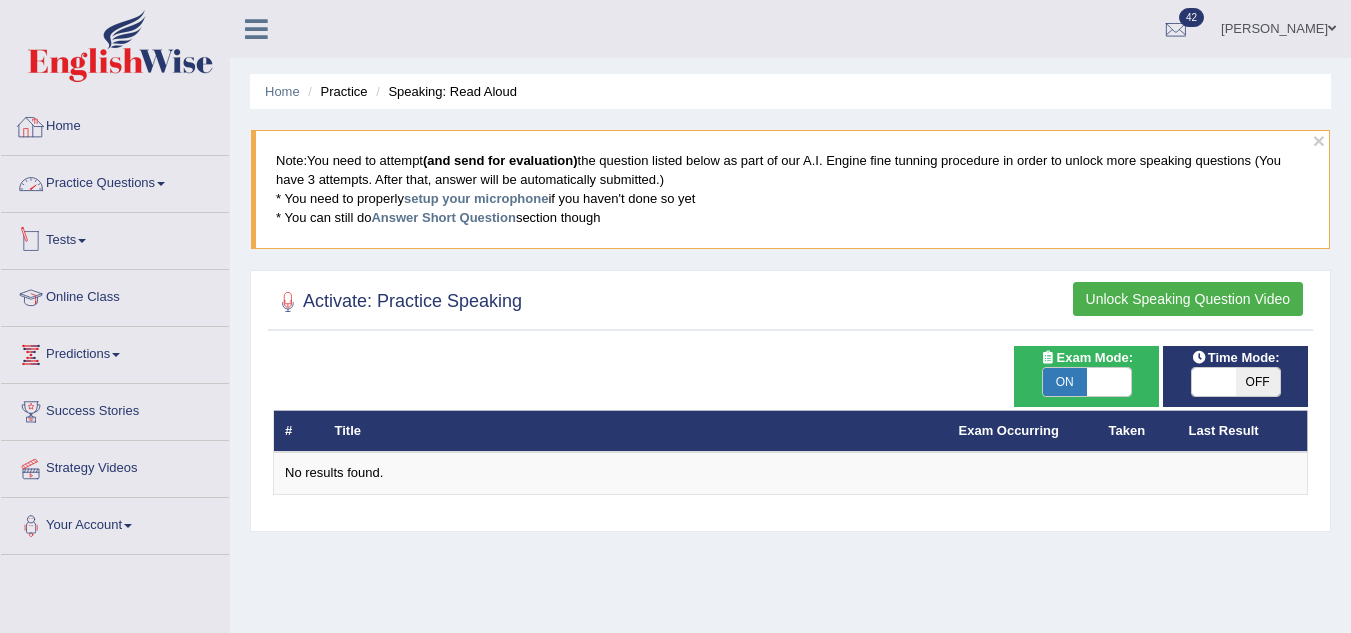click on "Home" at bounding box center [115, 124] 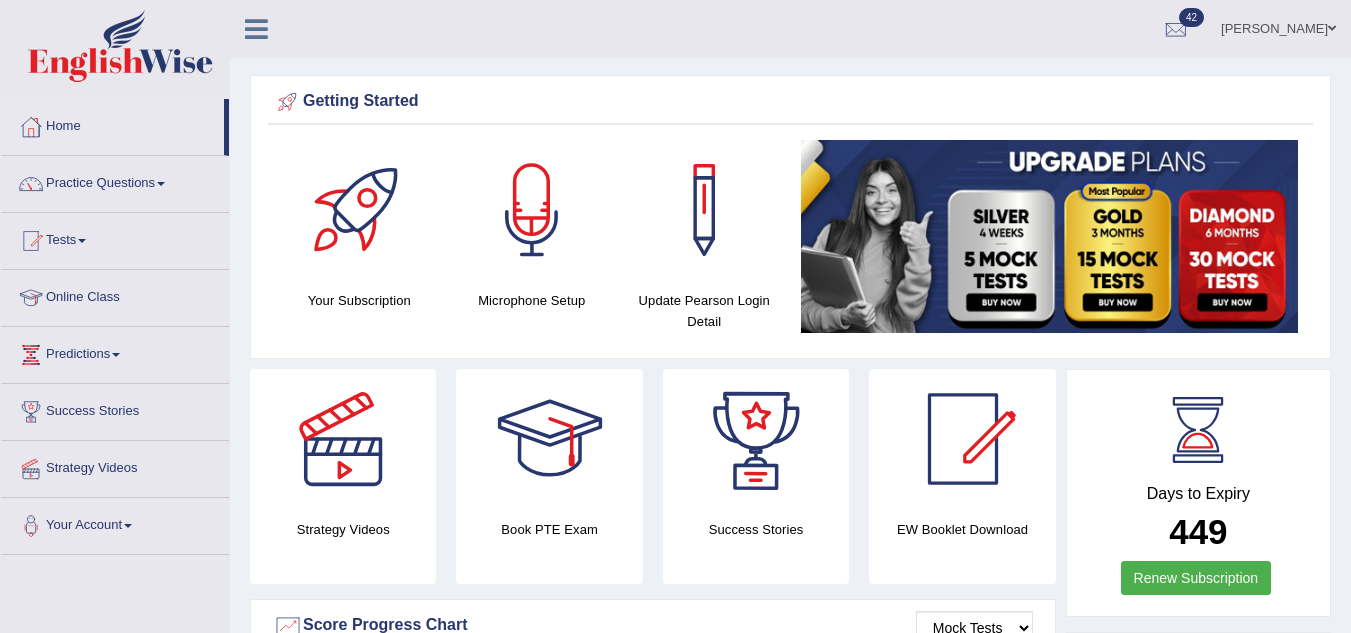 scroll, scrollTop: 0, scrollLeft: 0, axis: both 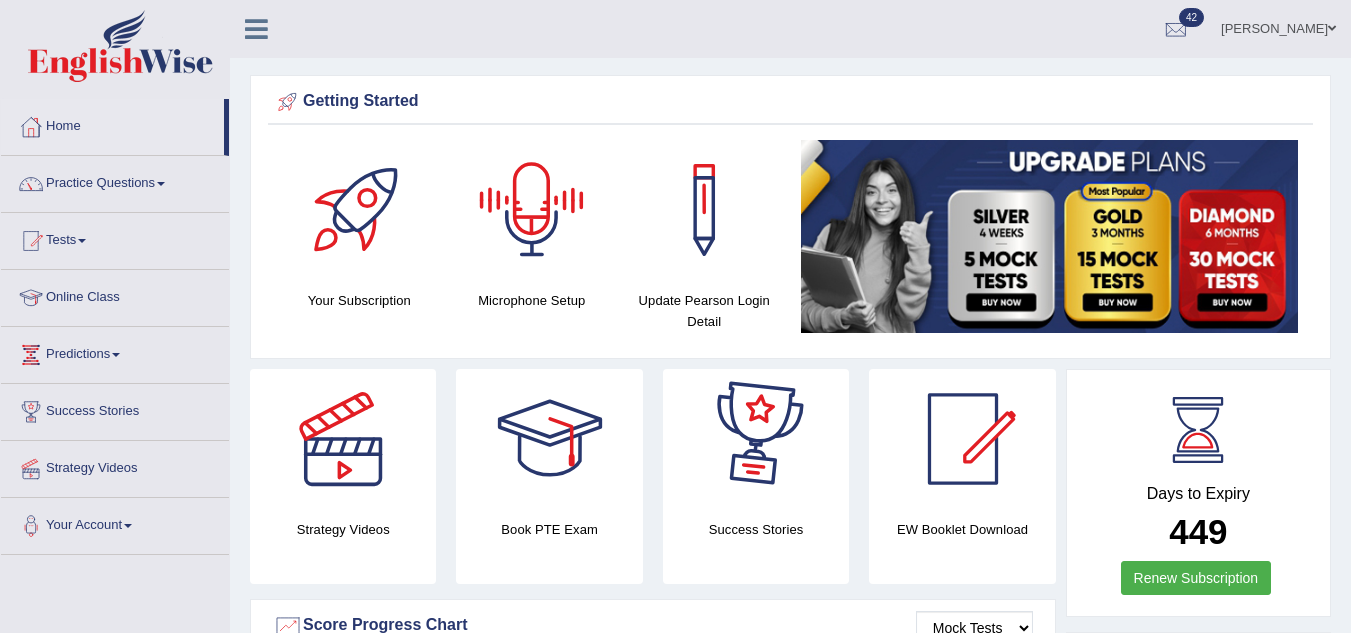 click at bounding box center [532, 210] 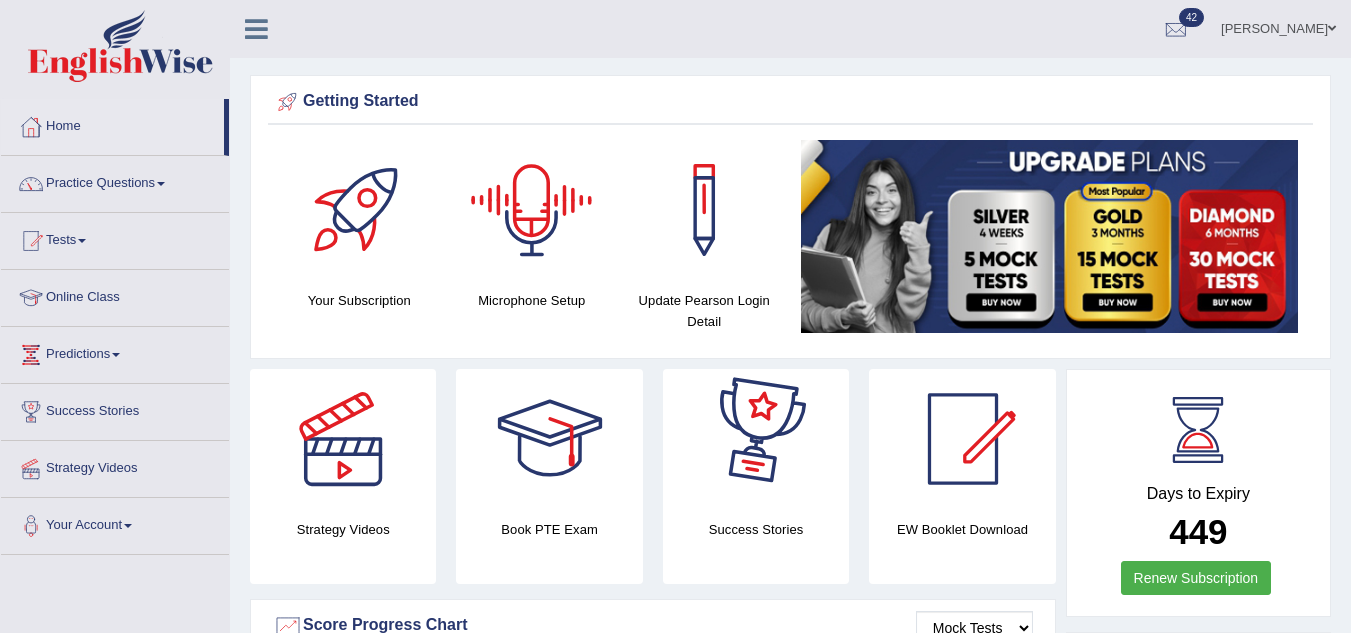 click at bounding box center [532, 210] 